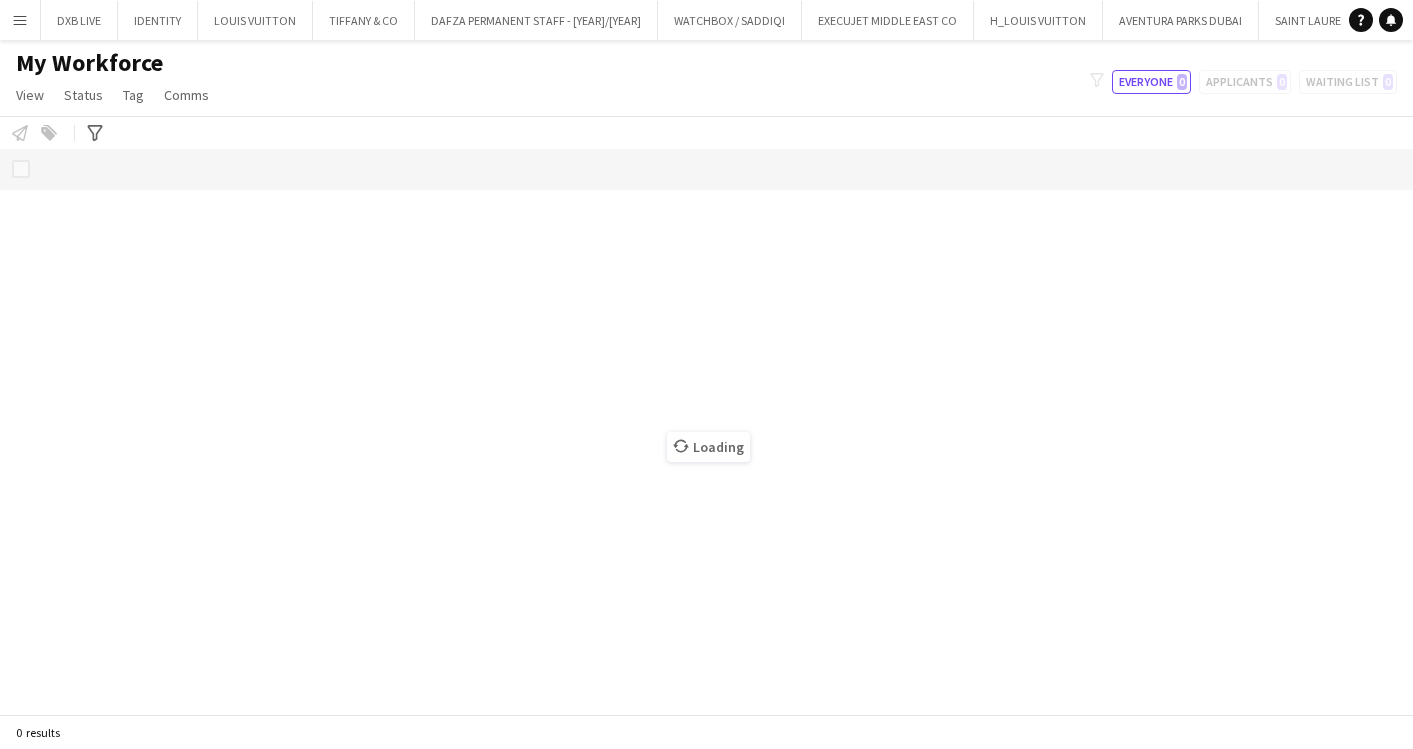 scroll, scrollTop: 0, scrollLeft: 0, axis: both 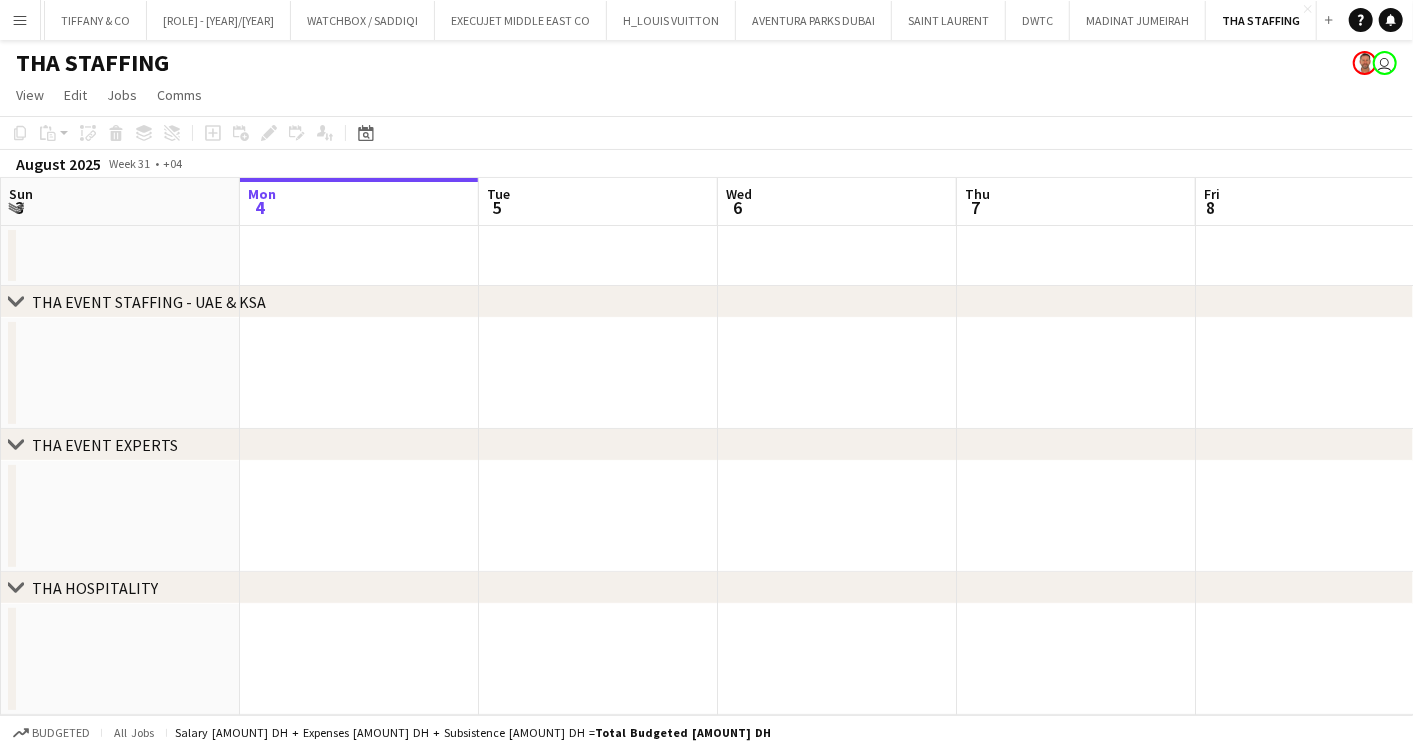 click on "Menu" at bounding box center [20, 20] 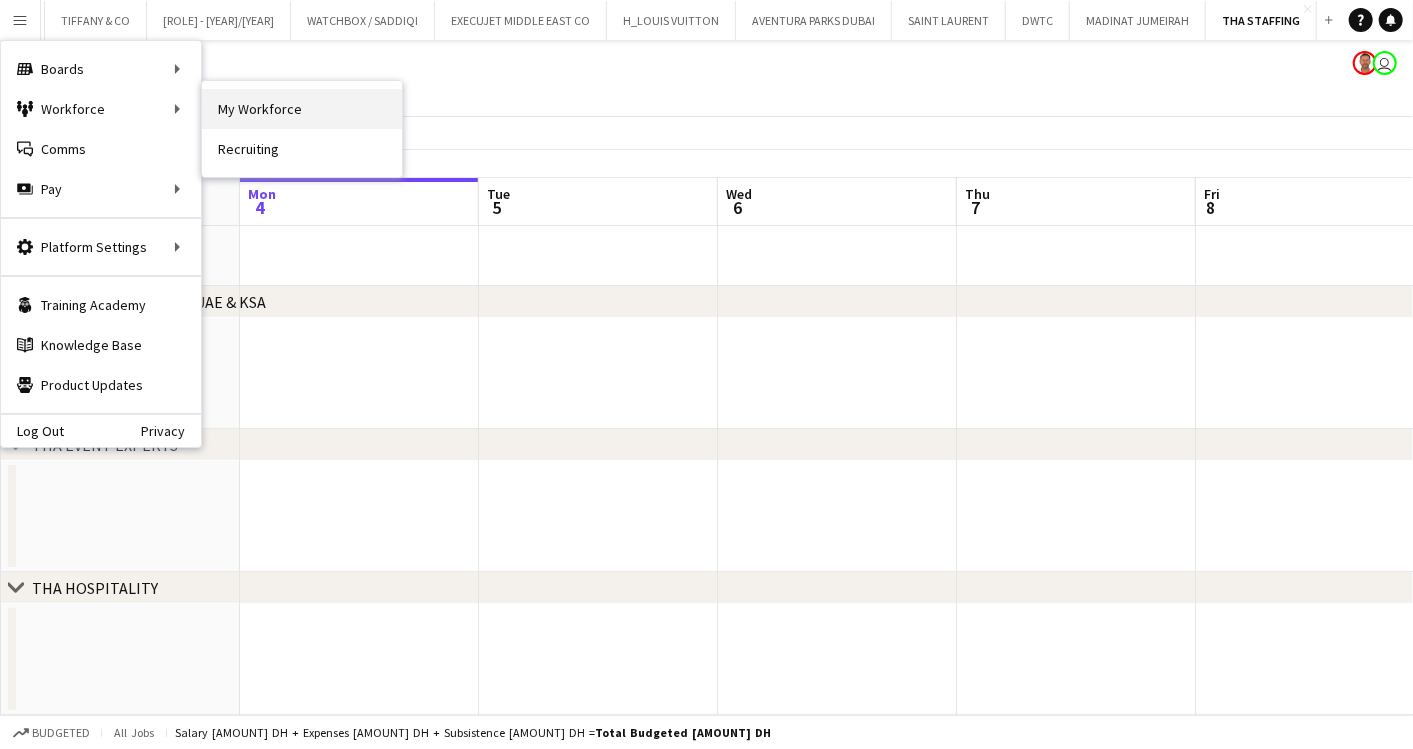click on "My Workforce" at bounding box center [302, 109] 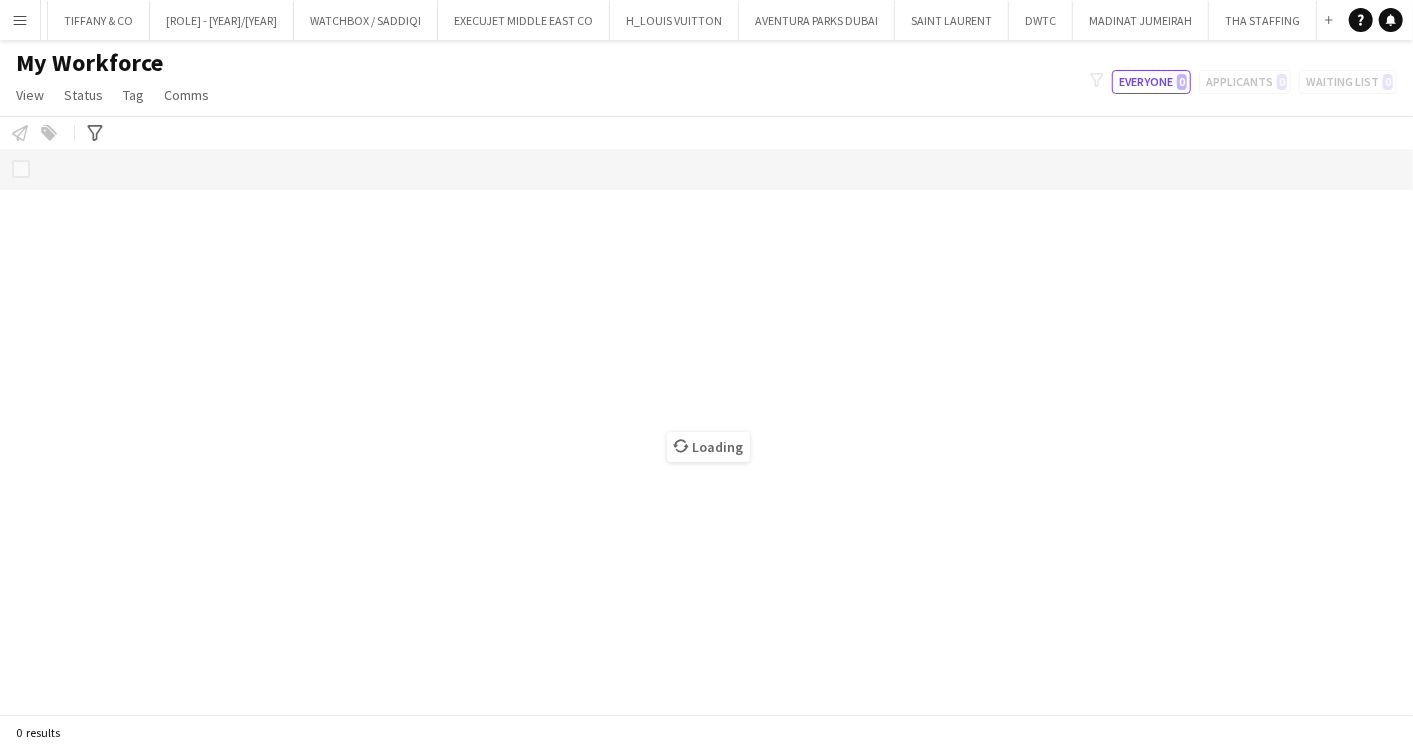 click on "Menu" at bounding box center [20, 20] 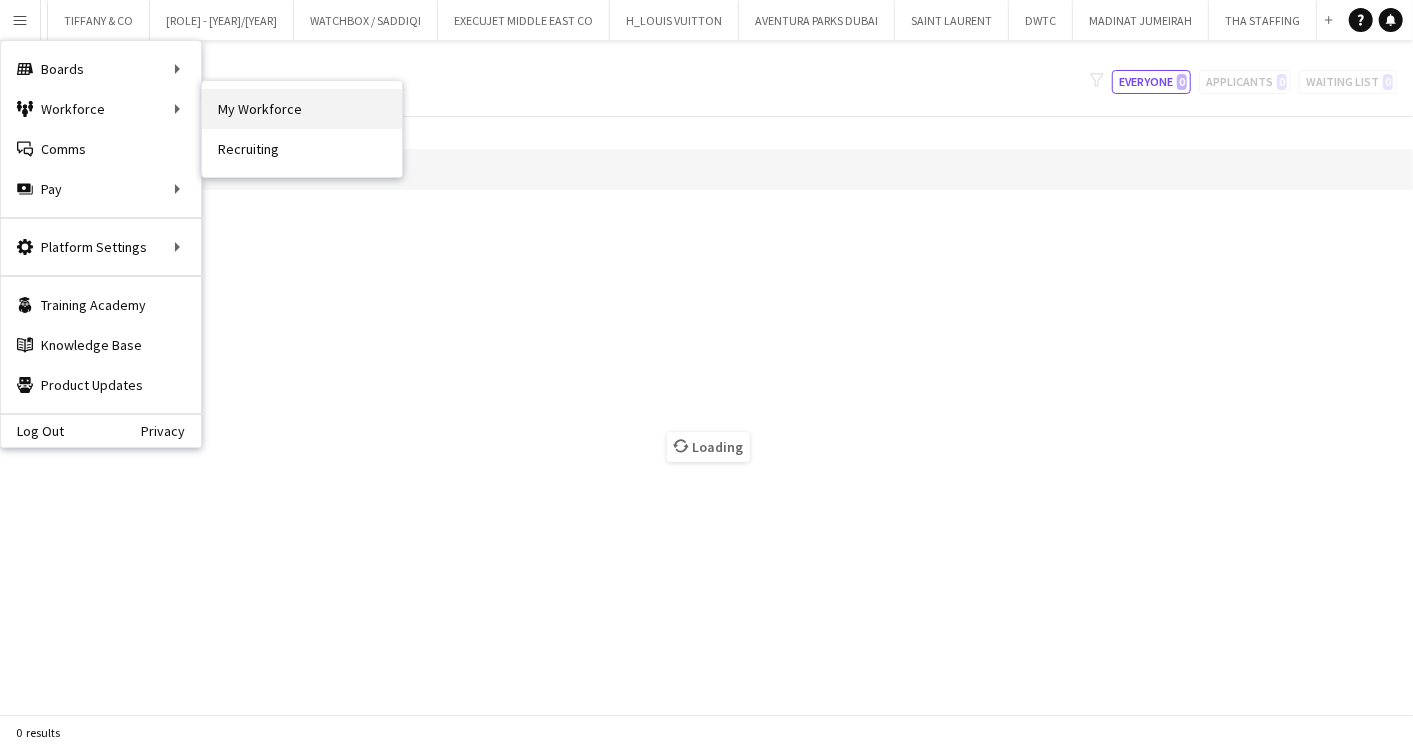 click on "My Workforce" at bounding box center [302, 109] 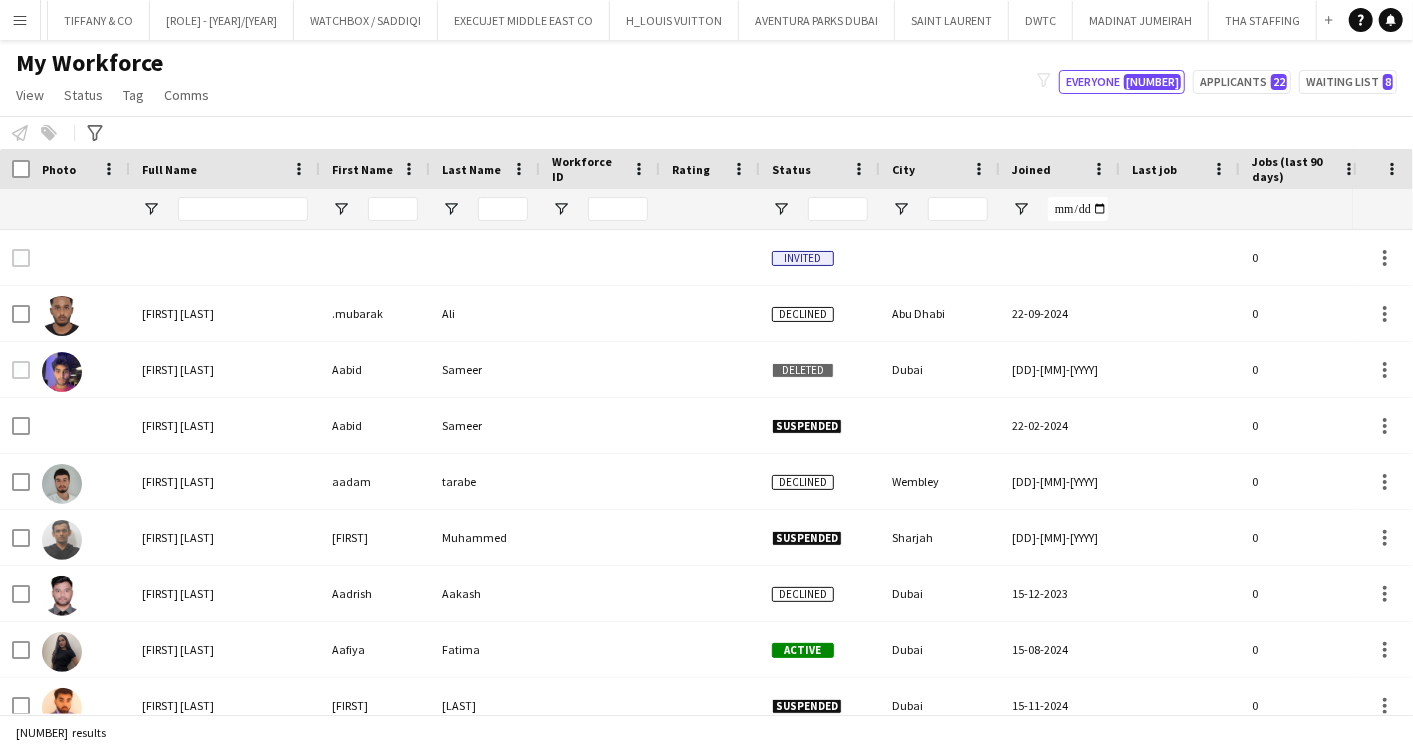 type on "*******" 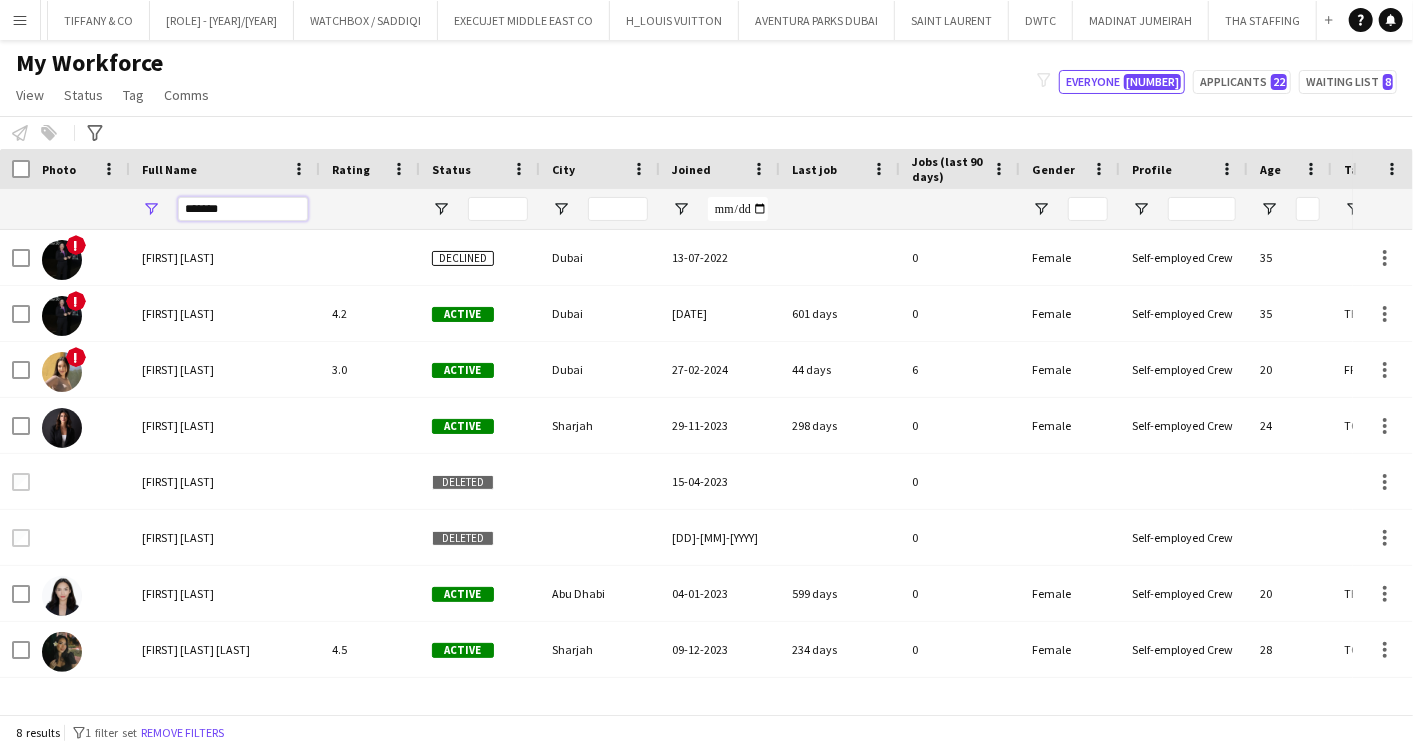 drag, startPoint x: 271, startPoint y: 202, endPoint x: 114, endPoint y: 211, distance: 157.25775 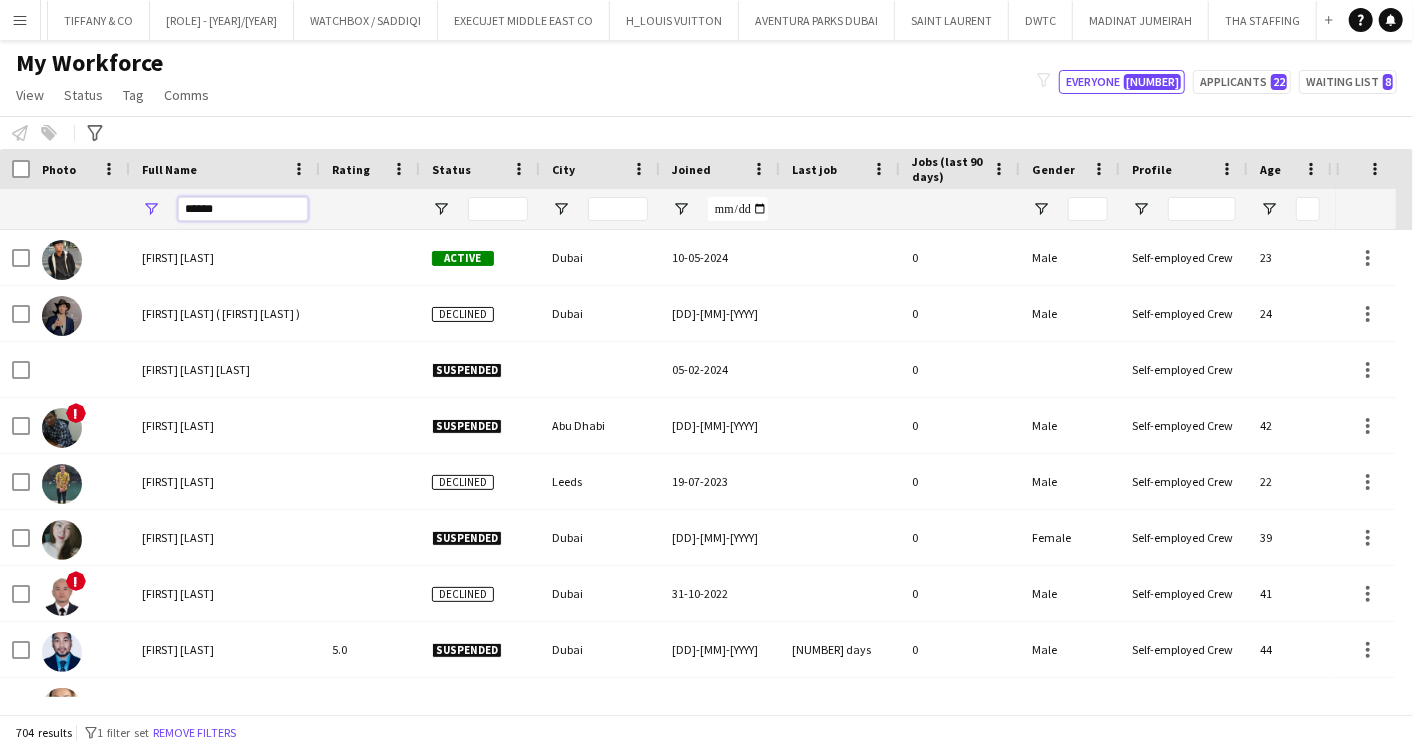 type on "******" 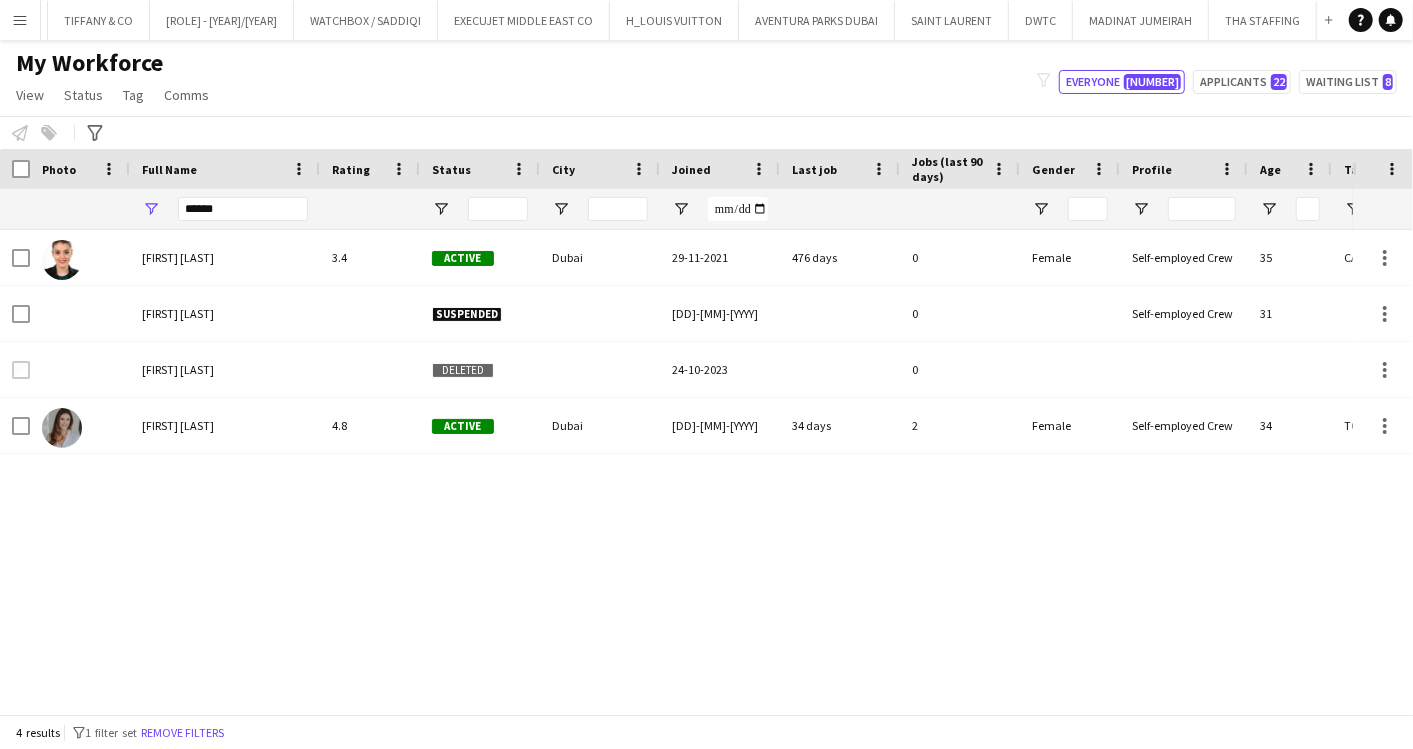 drag, startPoint x: 238, startPoint y: 193, endPoint x: 221, endPoint y: 200, distance: 18.384777 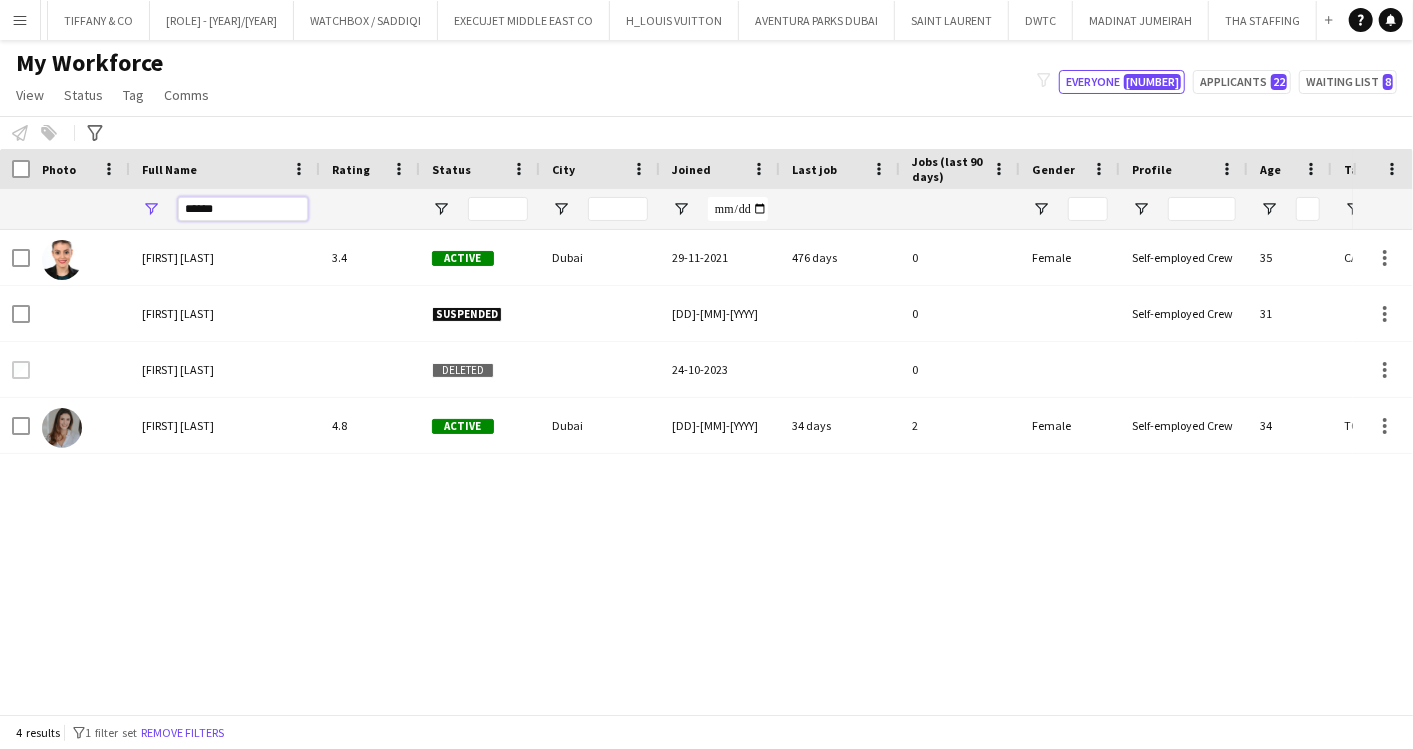 drag, startPoint x: 234, startPoint y: 200, endPoint x: 141, endPoint y: 207, distance: 93.26307 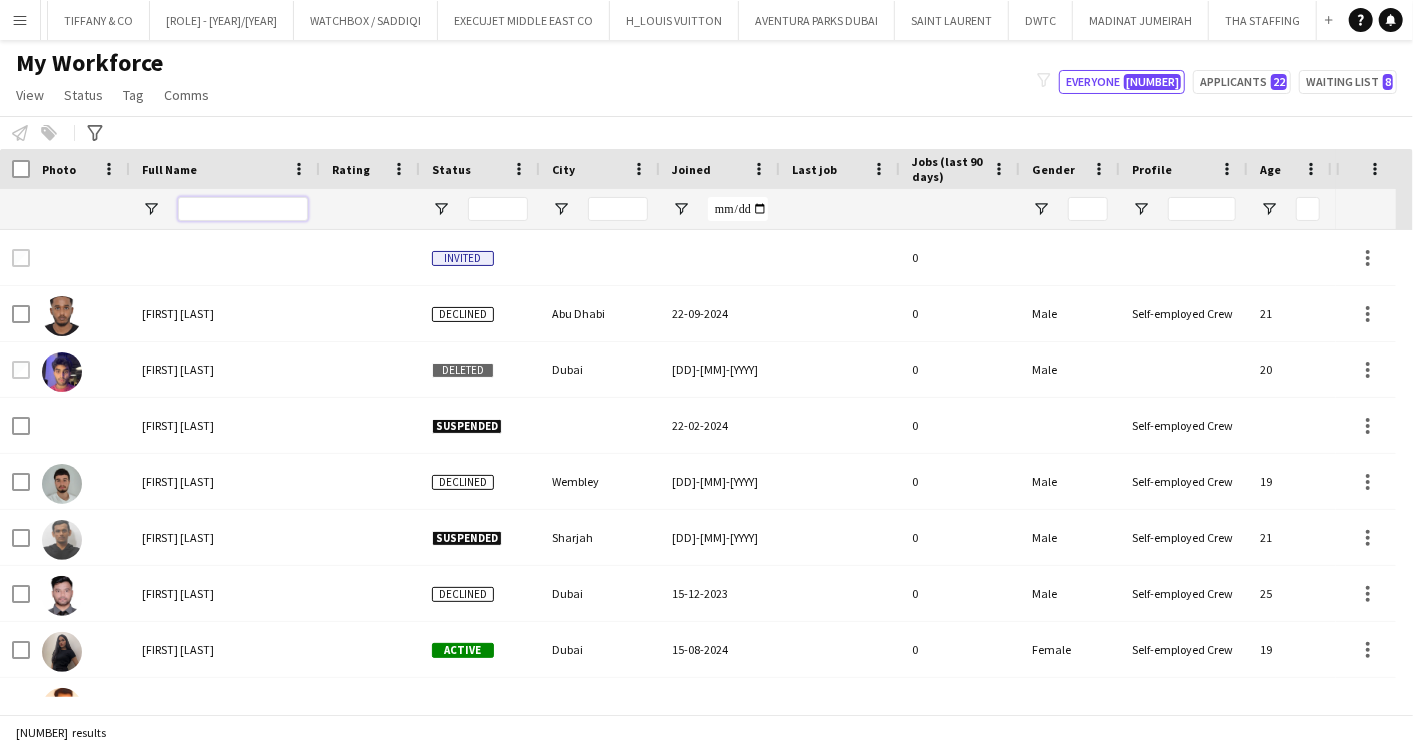 click at bounding box center [243, 209] 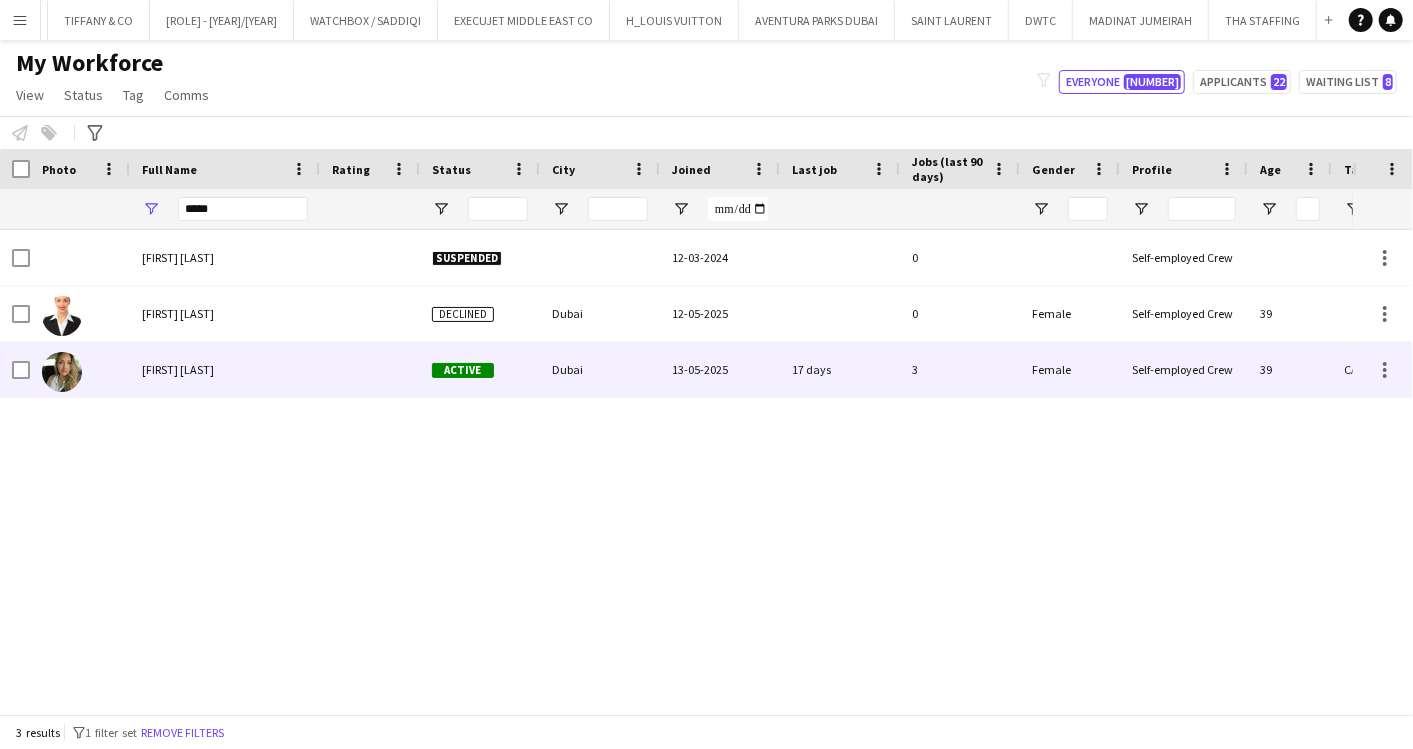 click on "[FIRST] [LAST]" at bounding box center (178, 369) 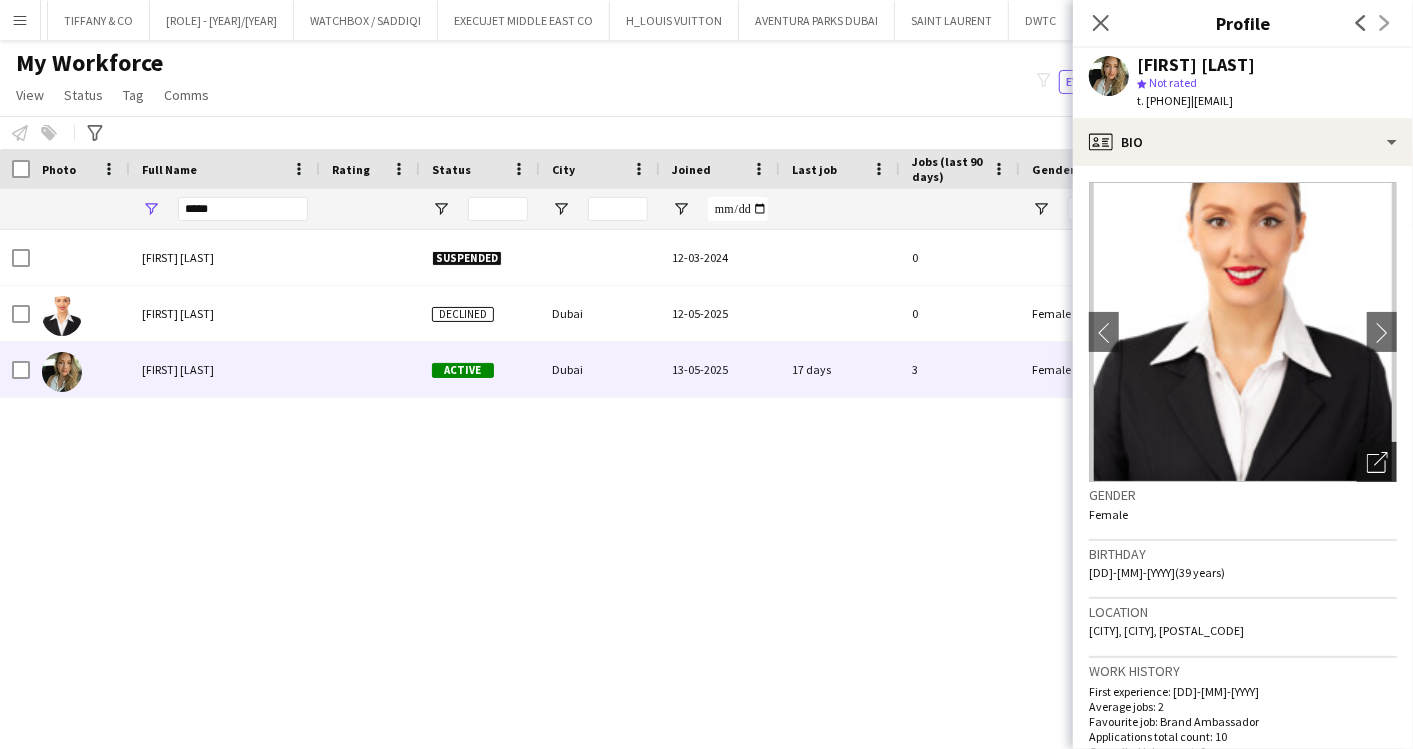 click on "Open photos pop-in" 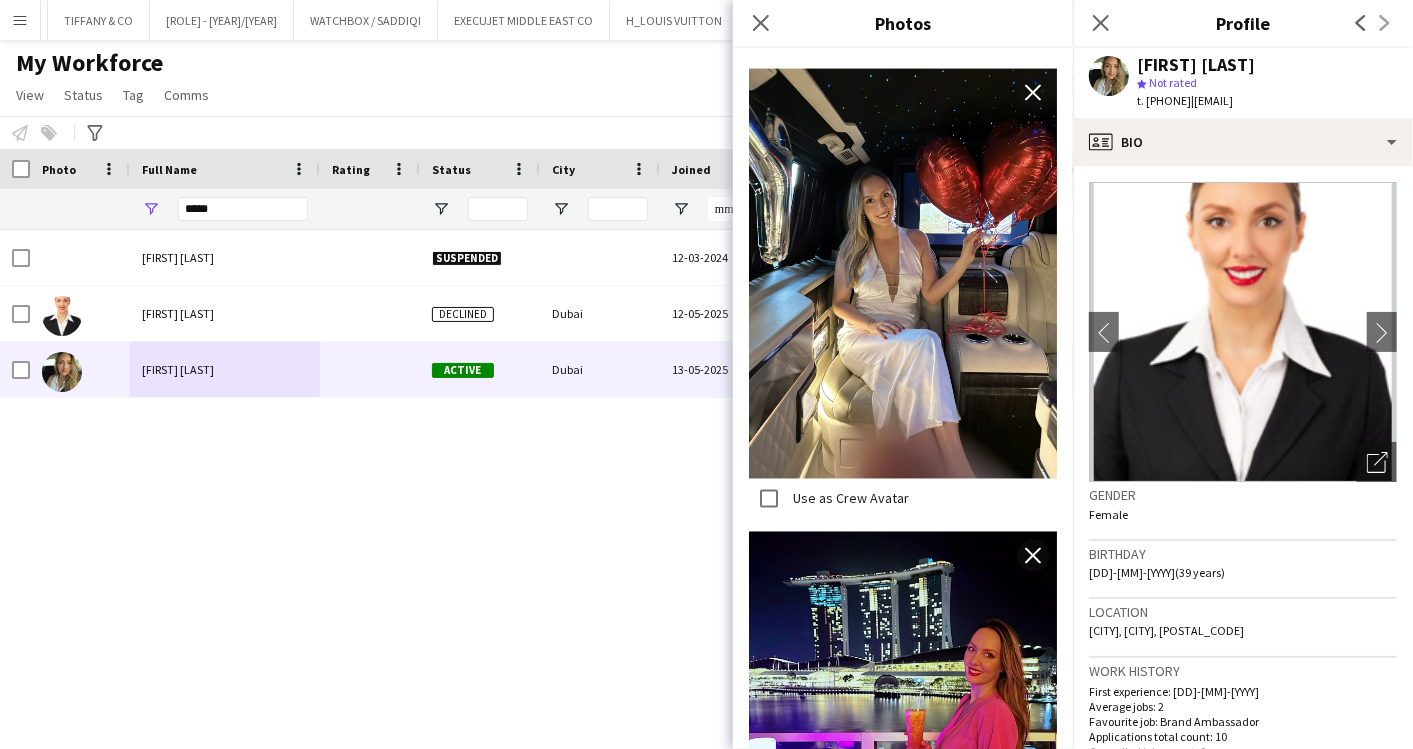 scroll, scrollTop: 1888, scrollLeft: 0, axis: vertical 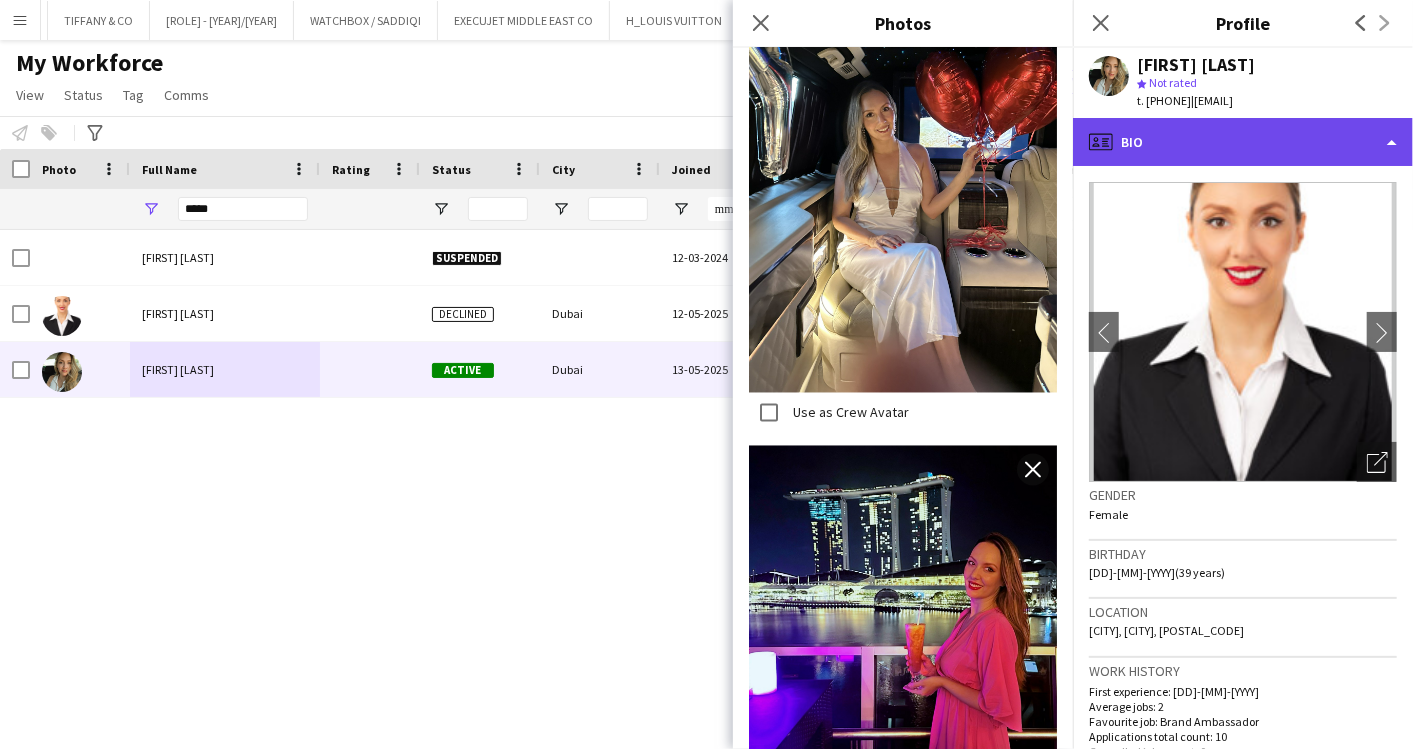click on "profile
Bio" 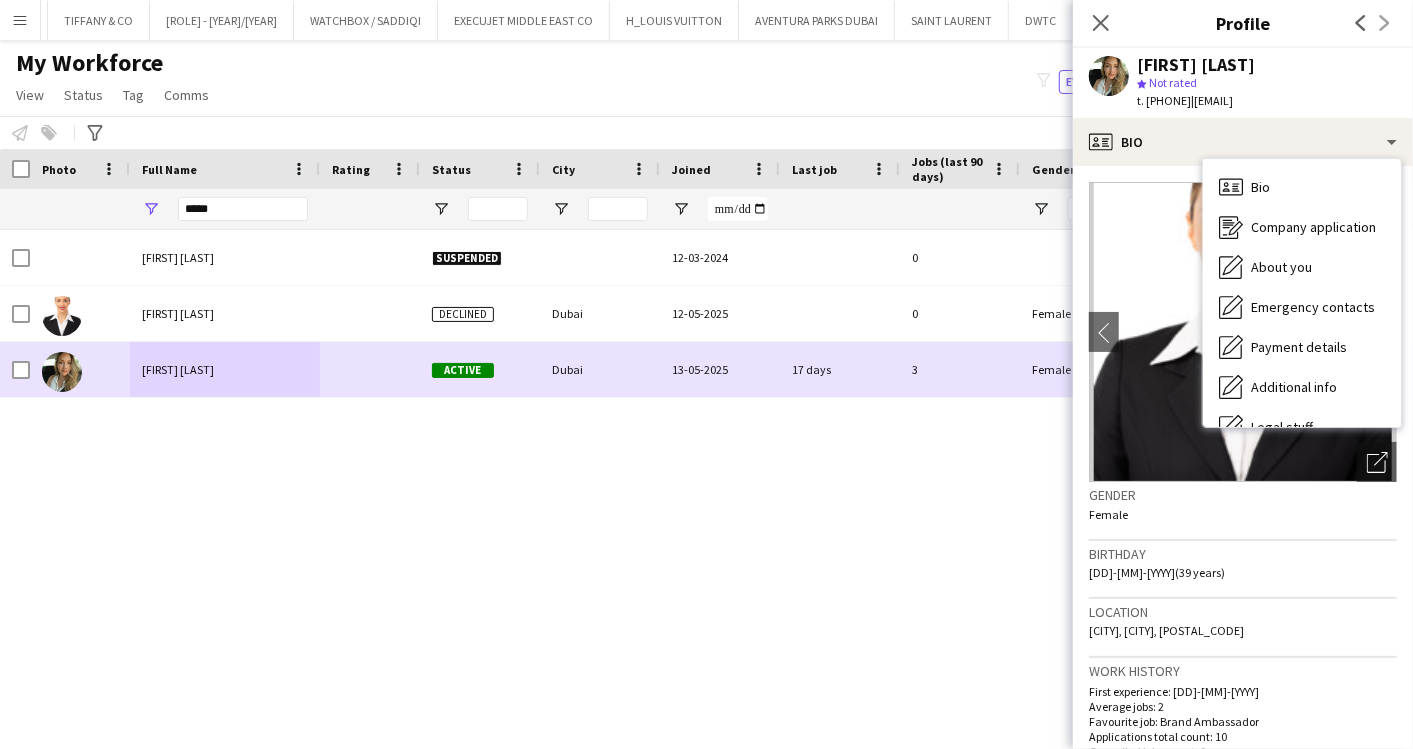 click on "[FIRST] [LAST]" at bounding box center (225, 369) 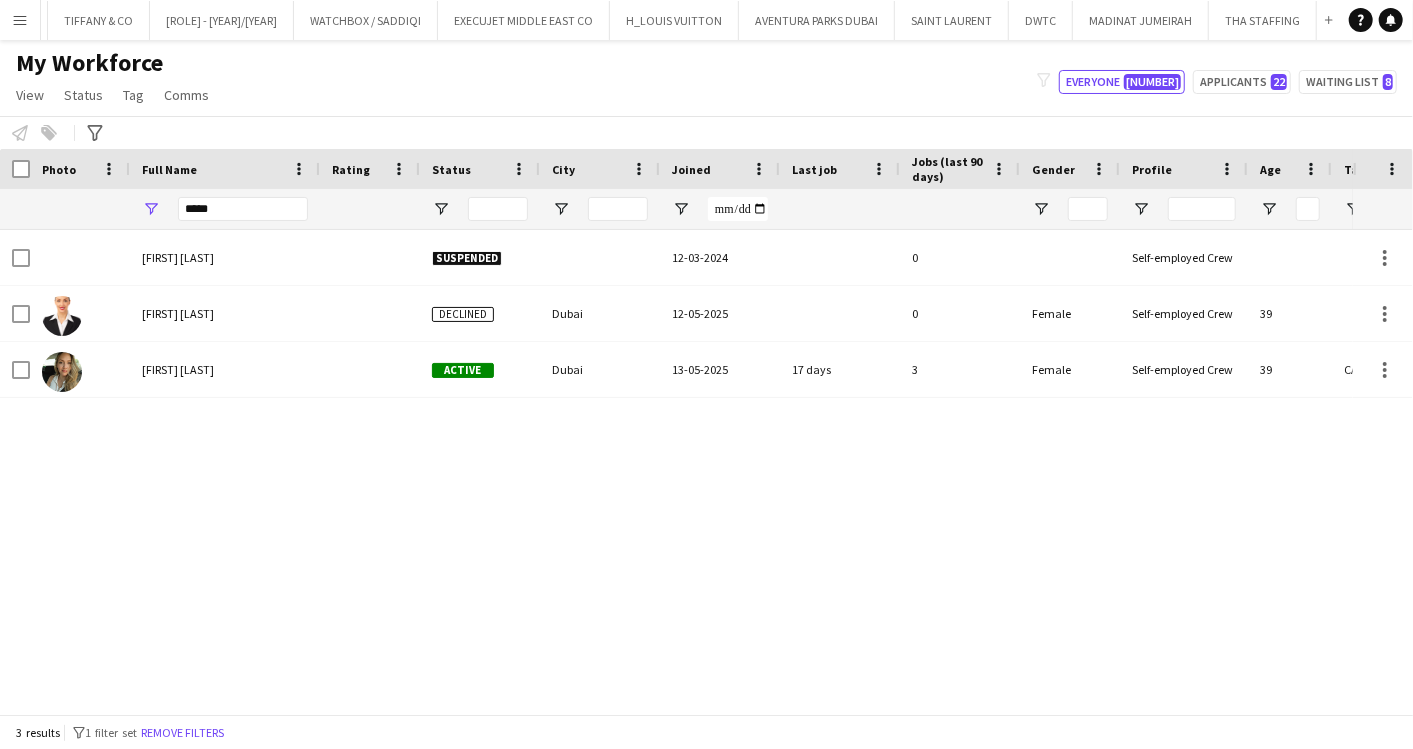 click on "[FIRST] [LAST]" at bounding box center [225, 369] 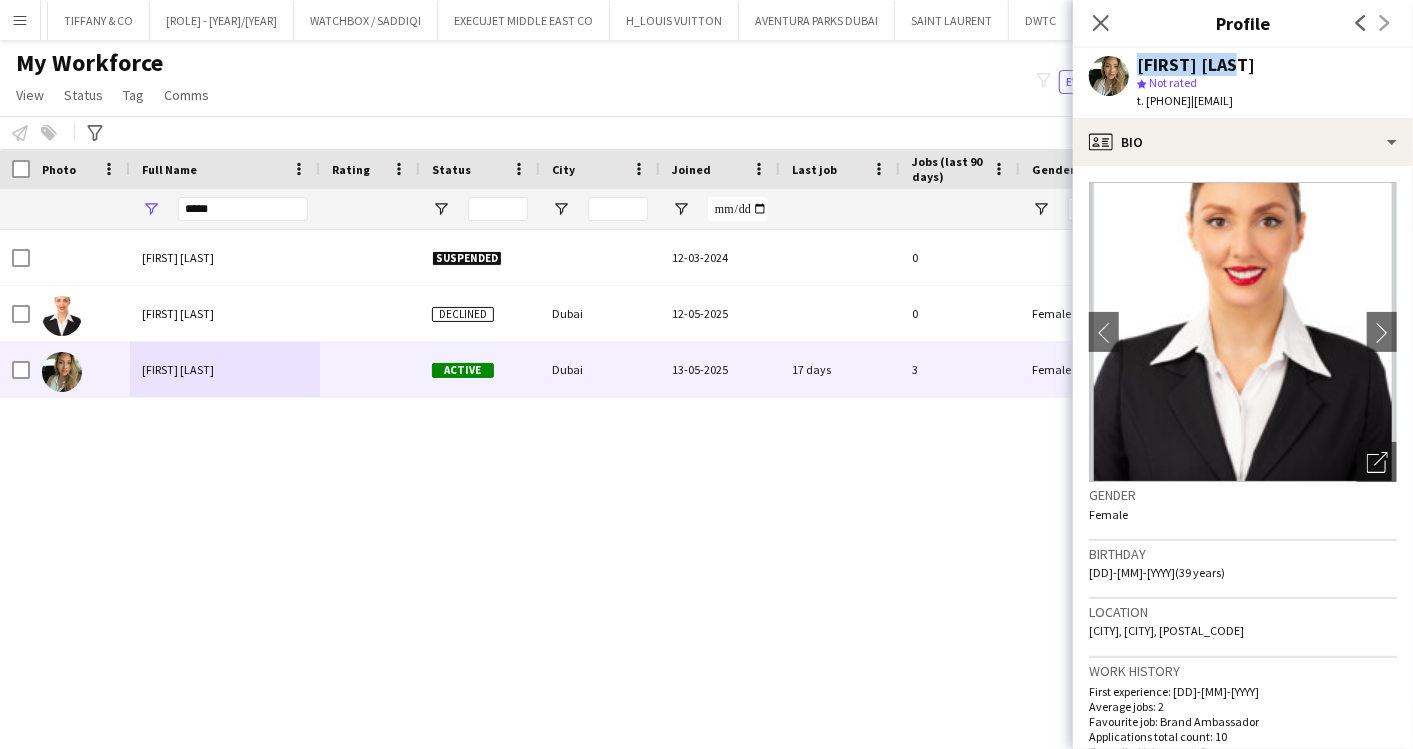 drag, startPoint x: 1231, startPoint y: 65, endPoint x: 1124, endPoint y: 63, distance: 107.01869 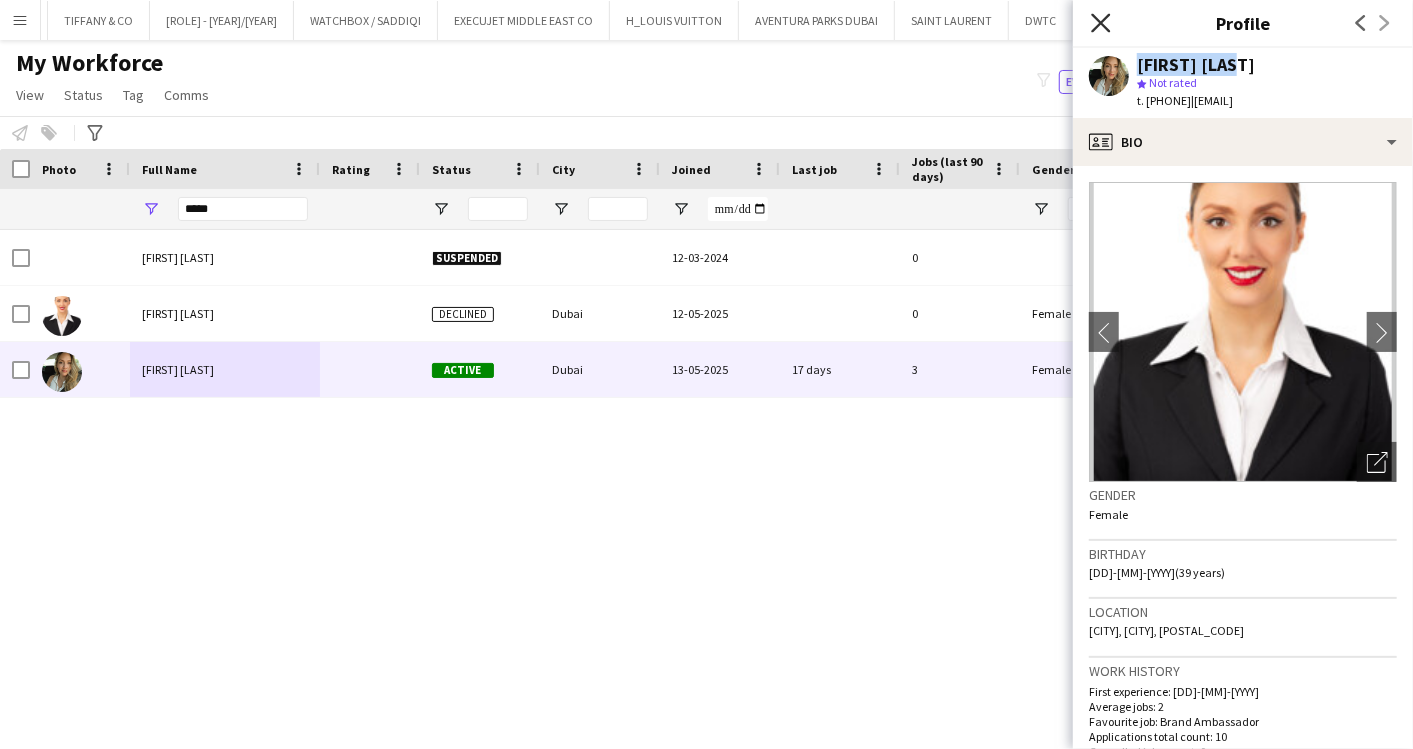 click on "Close pop-in" 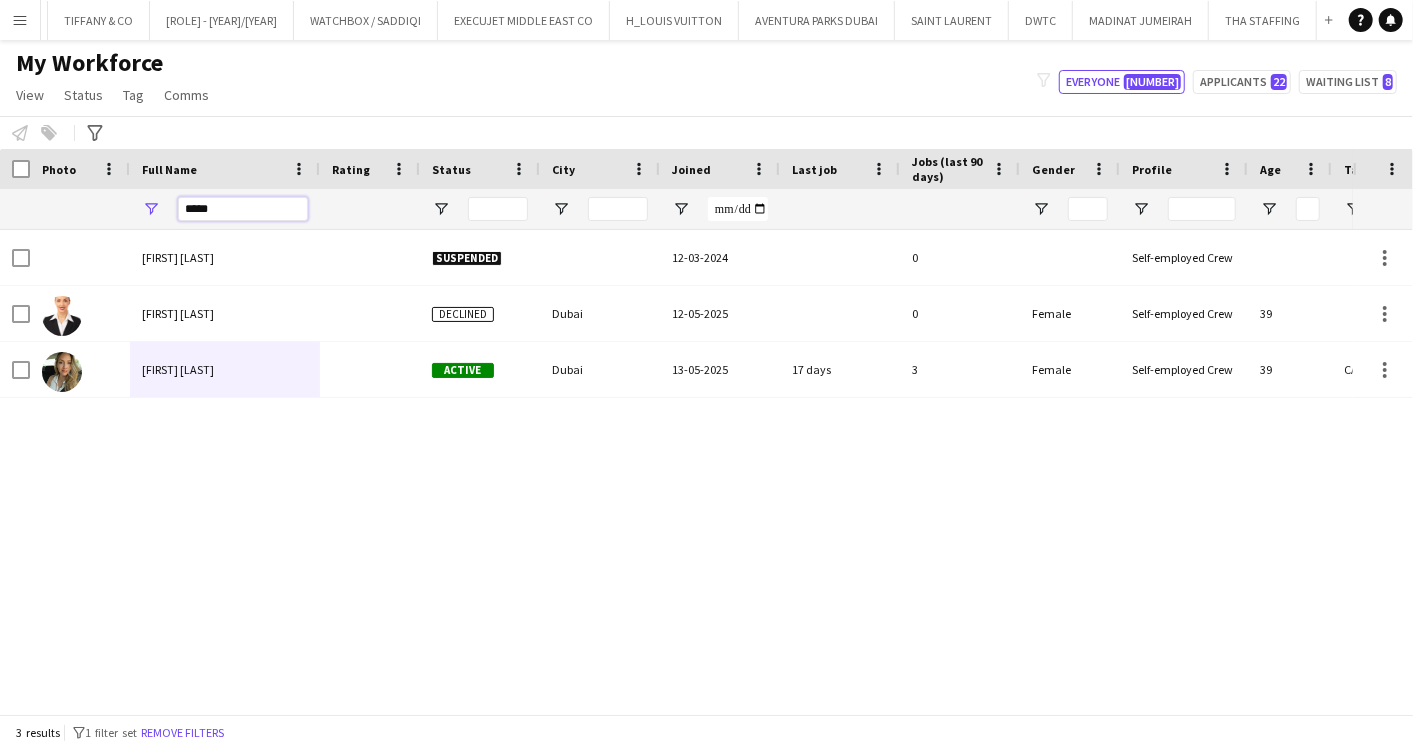drag, startPoint x: 242, startPoint y: 204, endPoint x: 111, endPoint y: 204, distance: 131 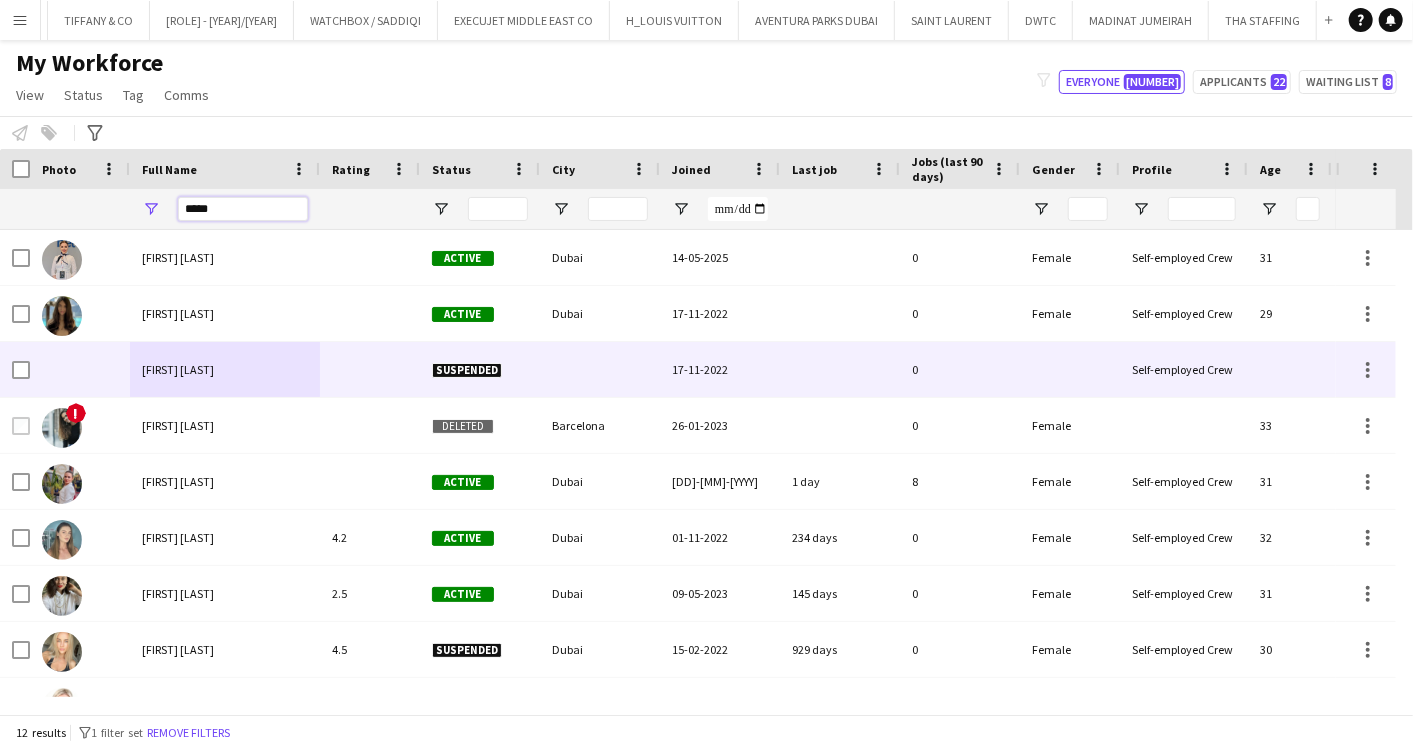 scroll, scrollTop: 126, scrollLeft: 0, axis: vertical 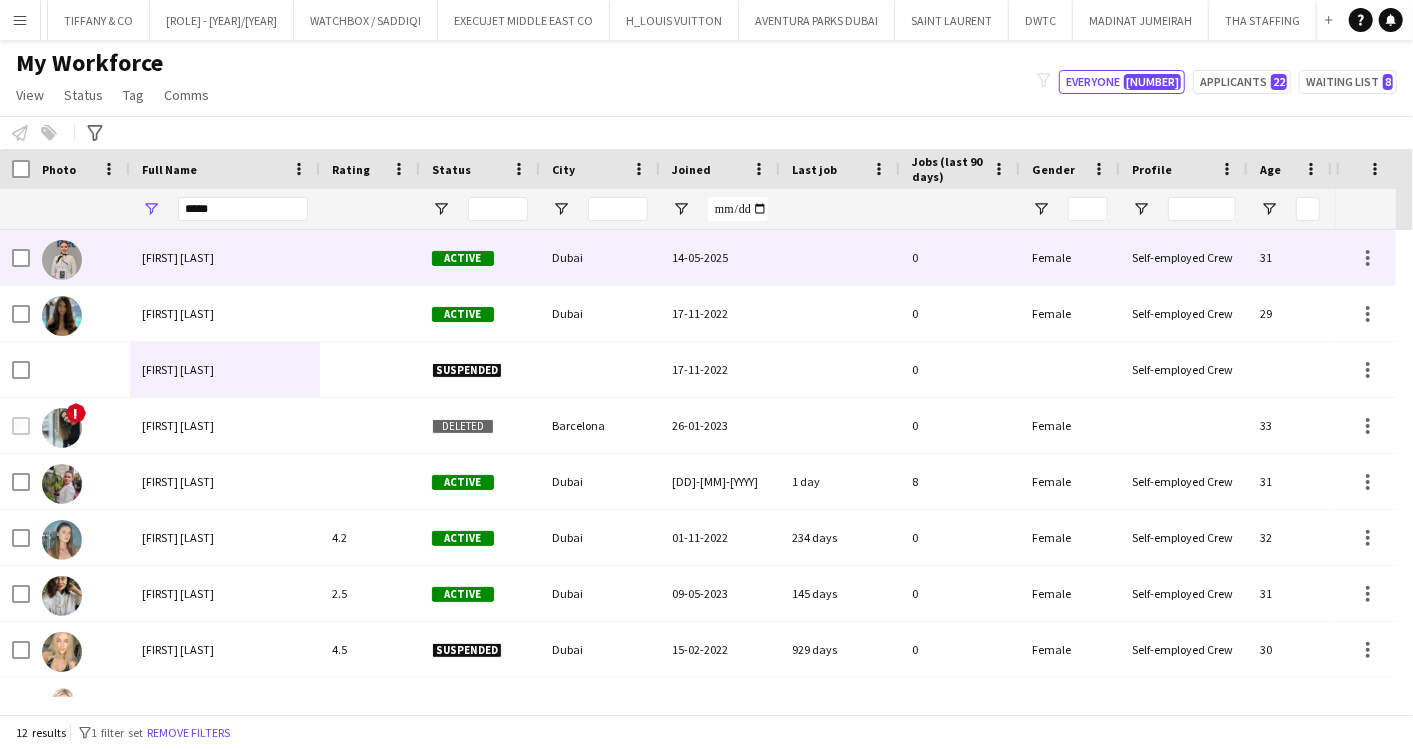 click on "[FIRST] [LAST]" at bounding box center (178, 257) 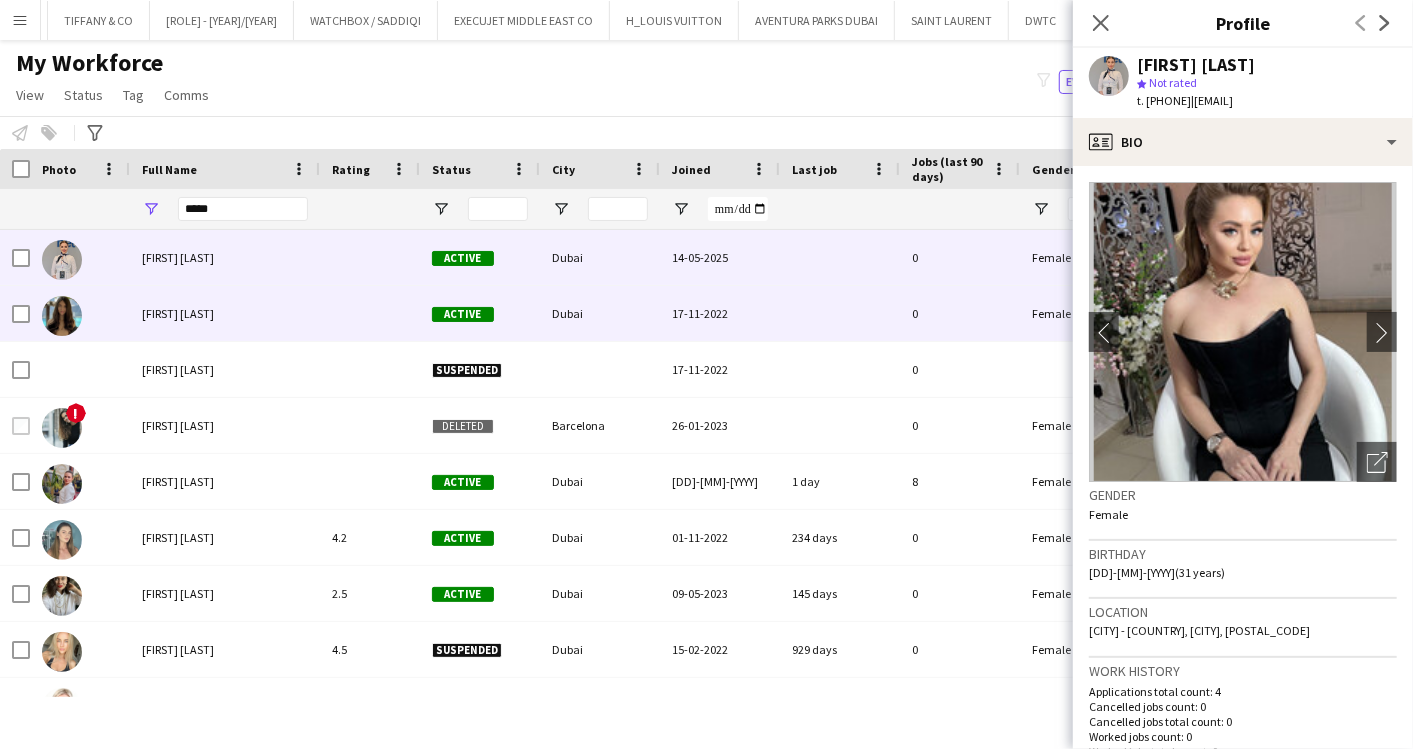 click on "[FIRST] [LAST]" at bounding box center [178, 313] 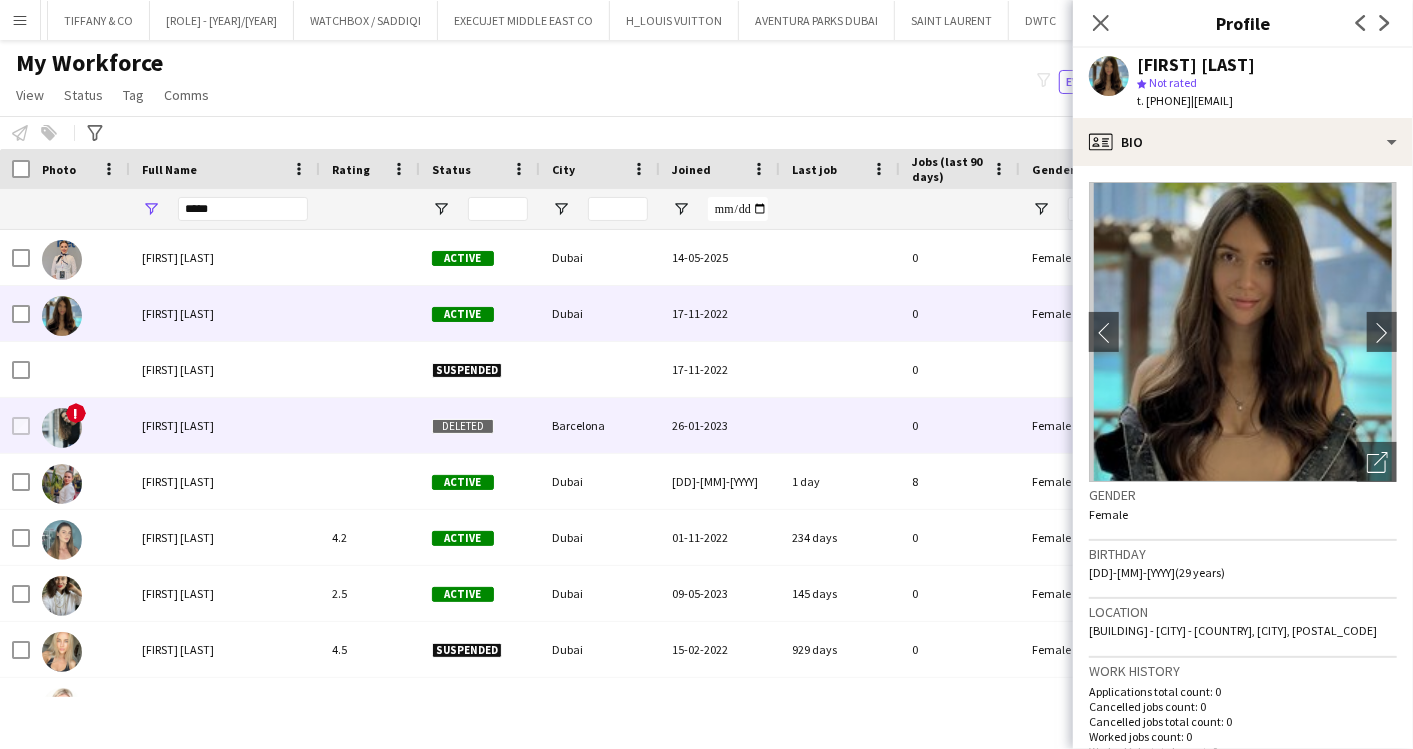 click on "[FIRST] [LAST]" at bounding box center (225, 425) 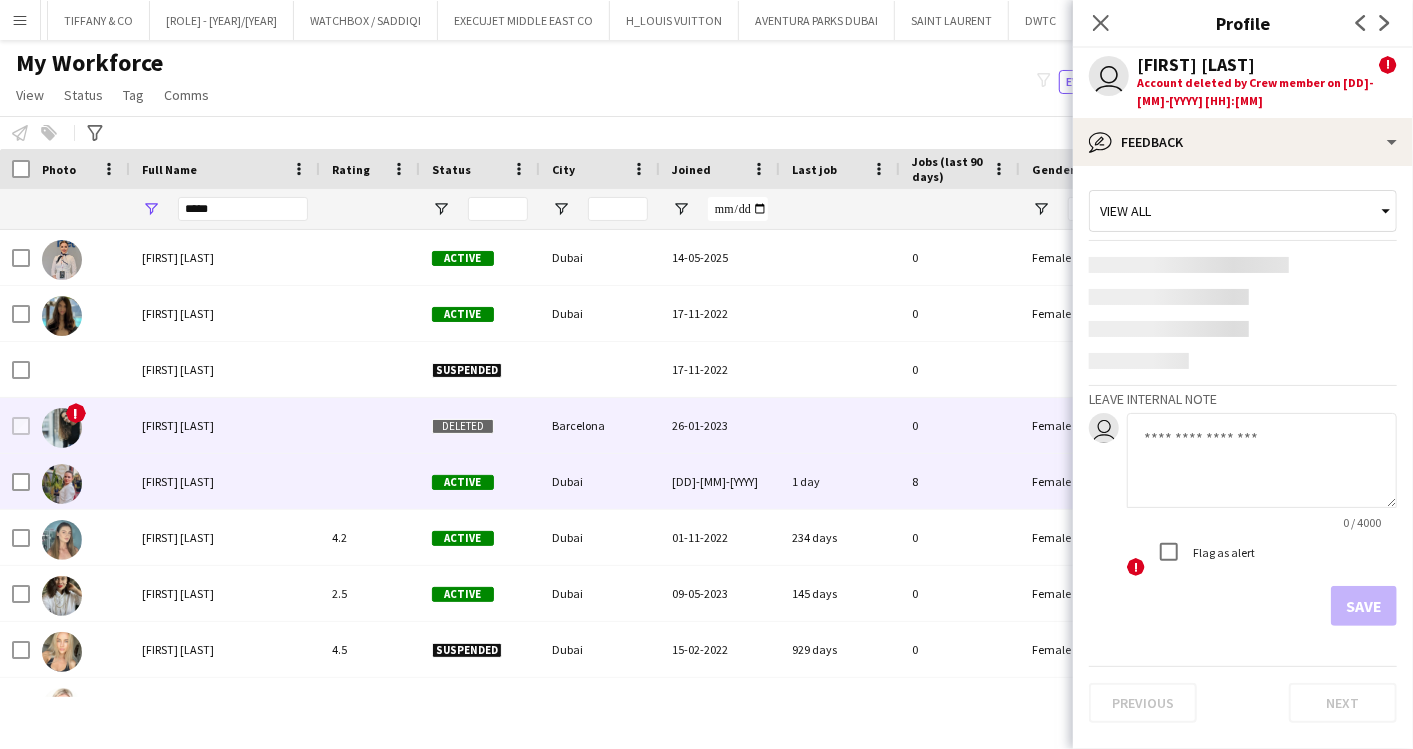 click on "[FIRST] [LAST]" at bounding box center [225, 481] 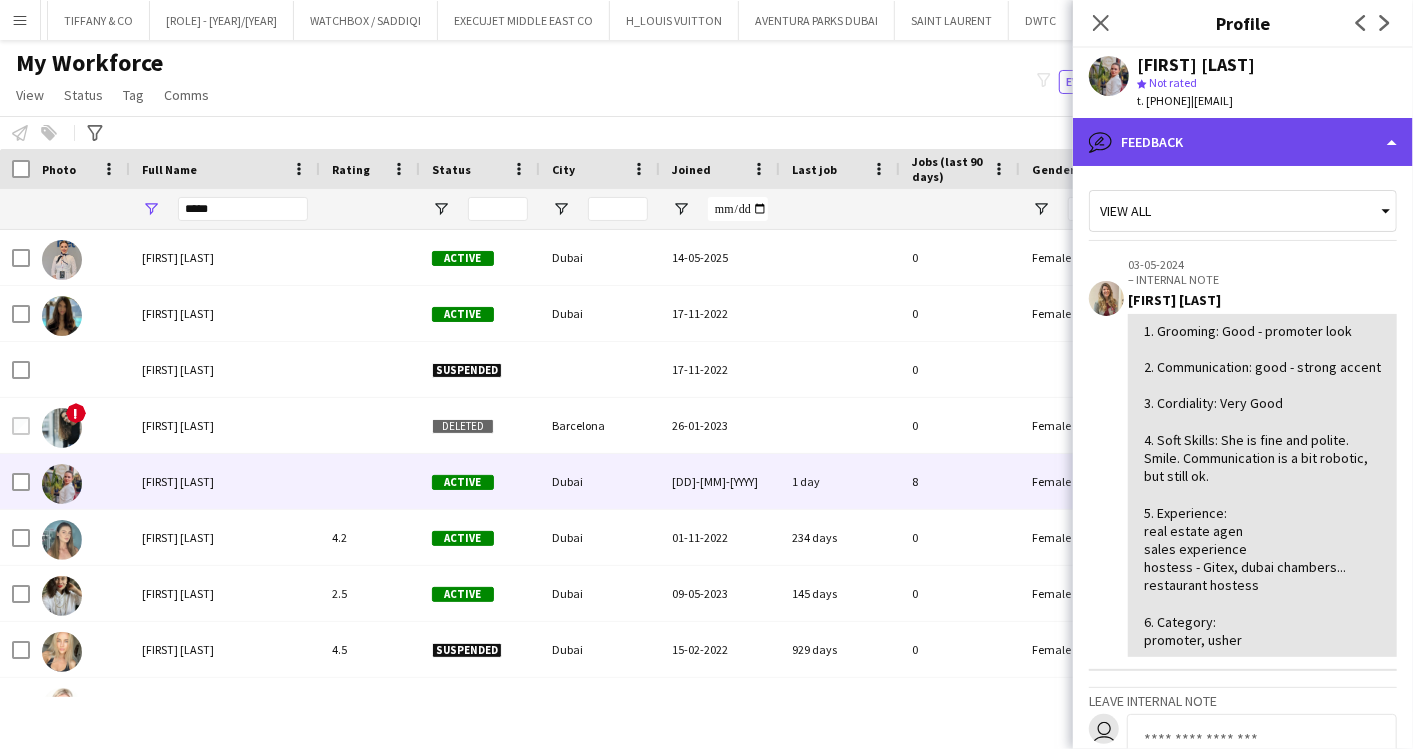 click on "bubble-pencil
Feedback" 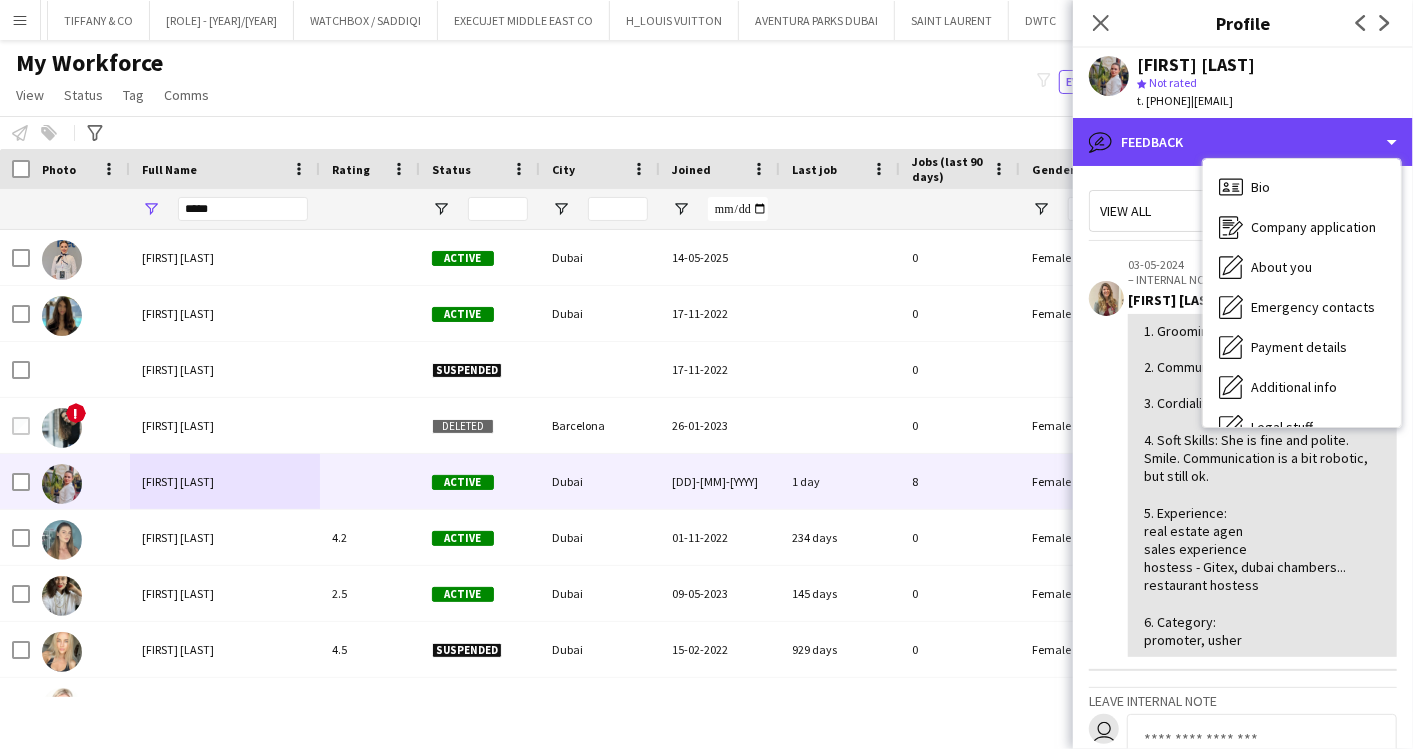 scroll, scrollTop: 107, scrollLeft: 0, axis: vertical 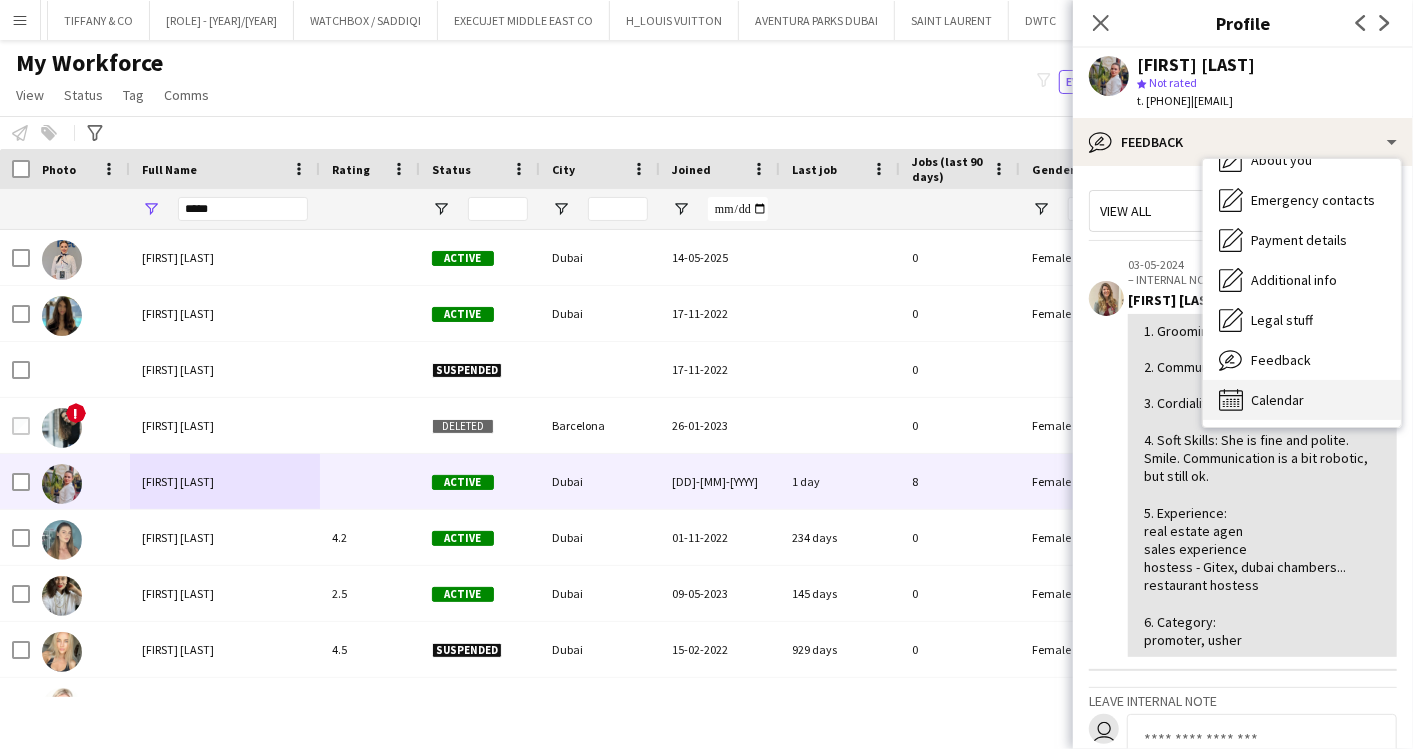 click on "Calendar" at bounding box center [1277, 400] 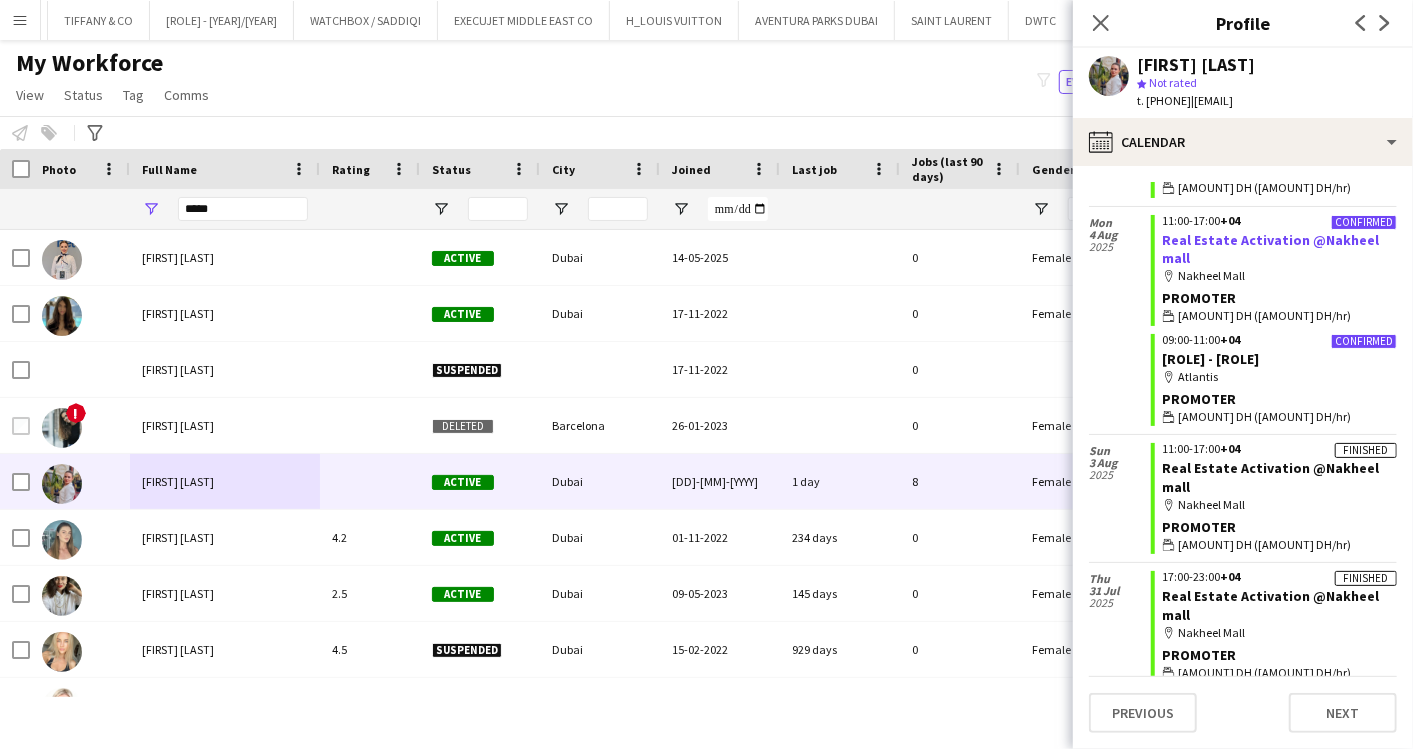 scroll, scrollTop: 533, scrollLeft: 0, axis: vertical 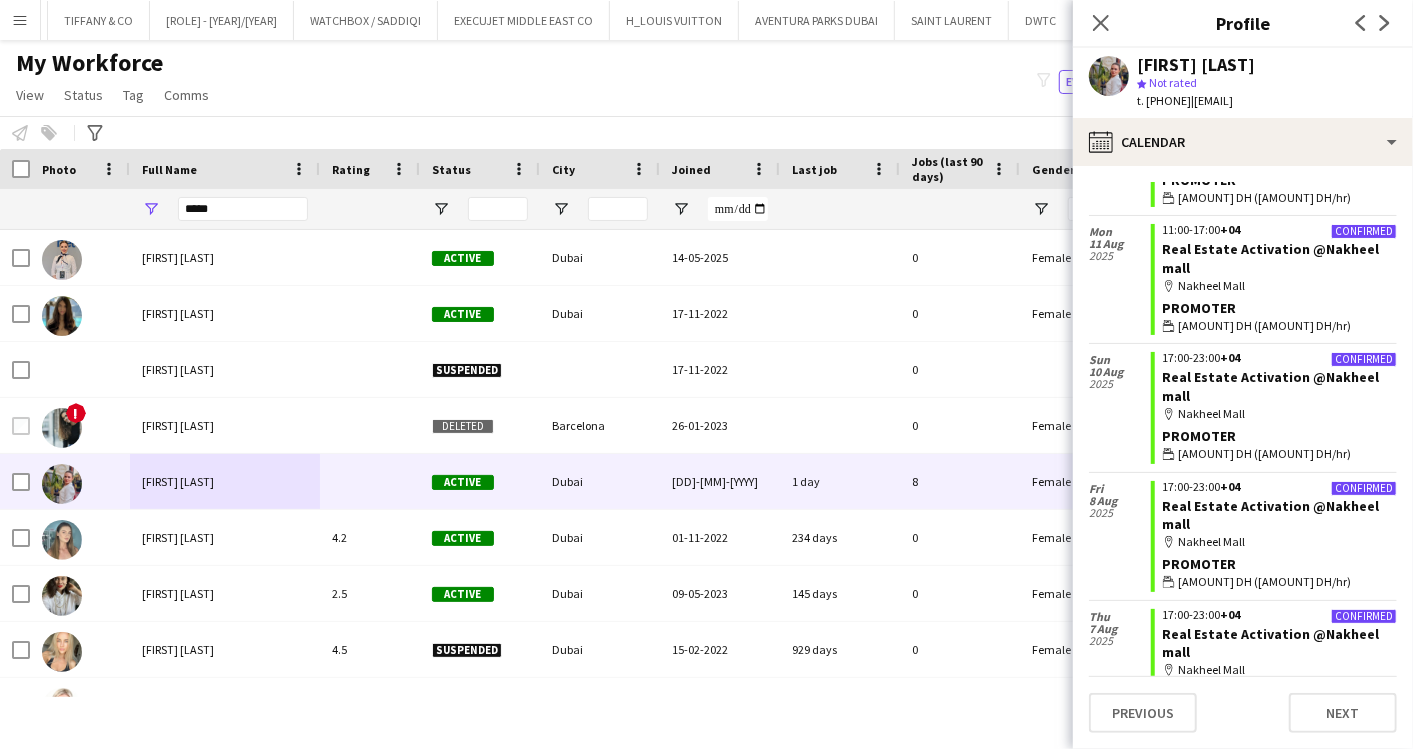 click 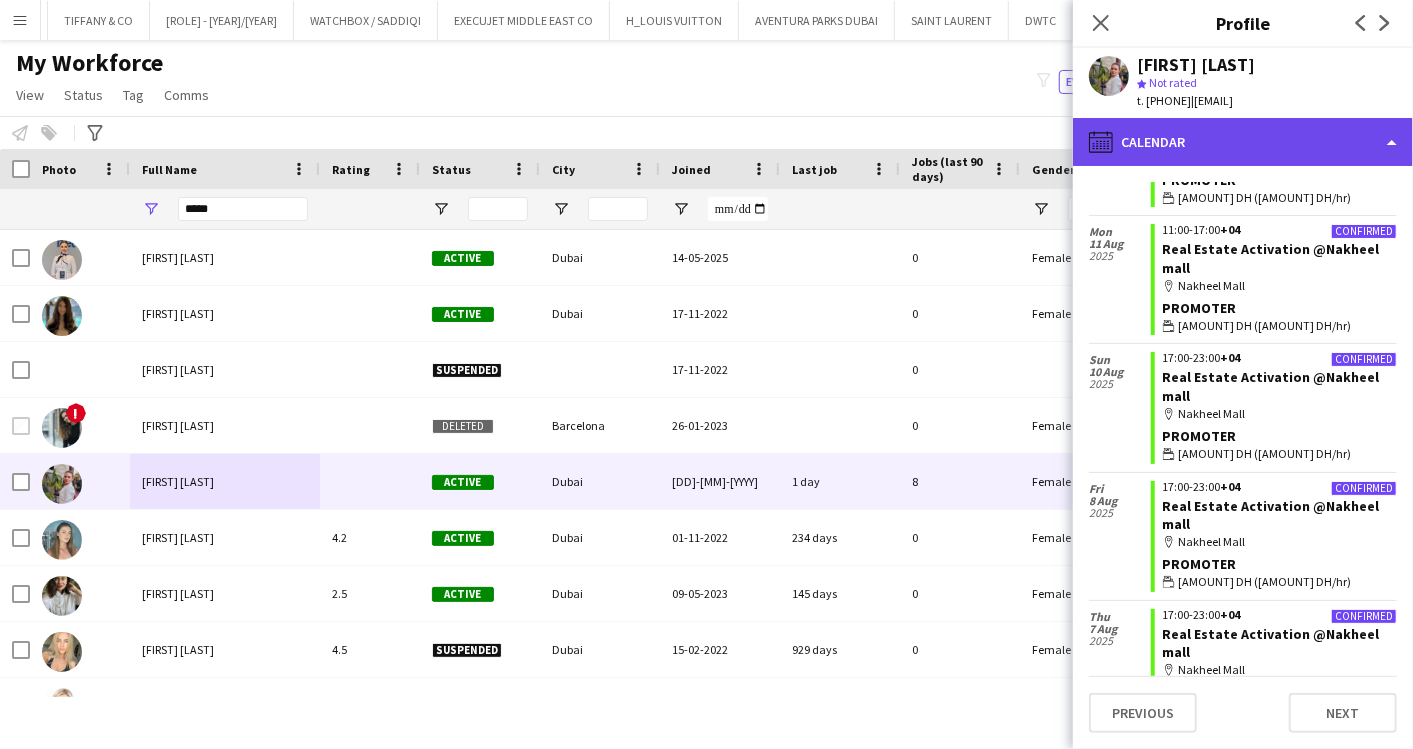 click on "calendar-full
Calendar" 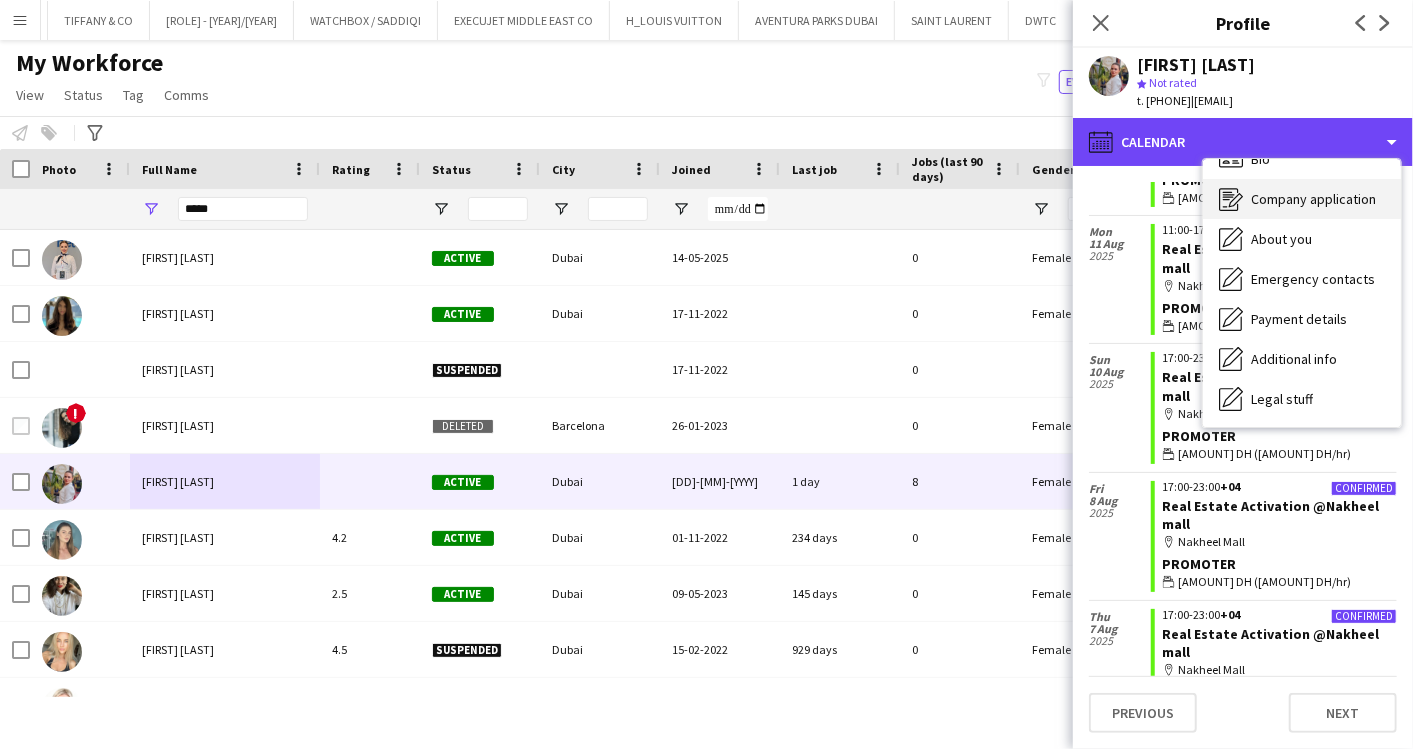 scroll, scrollTop: 0, scrollLeft: 0, axis: both 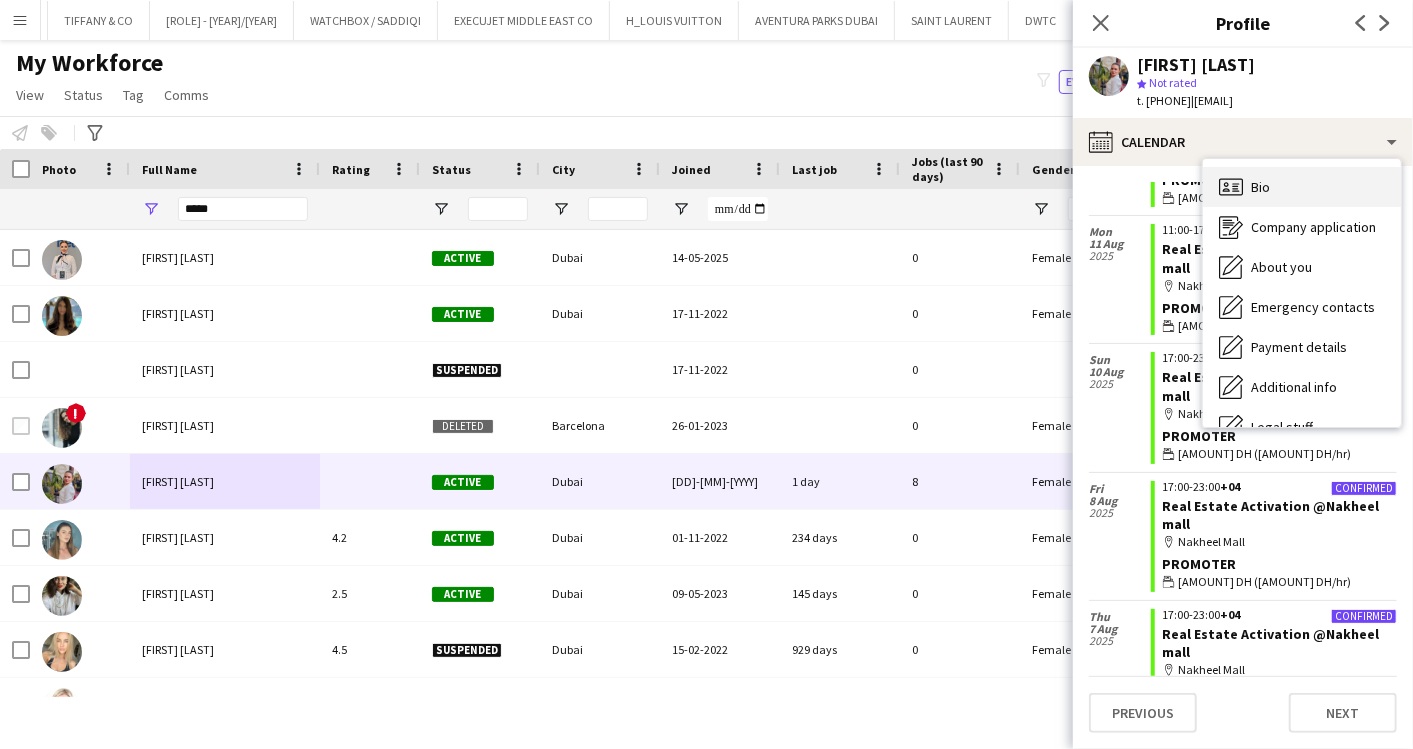 click on "Bio" at bounding box center (1260, 187) 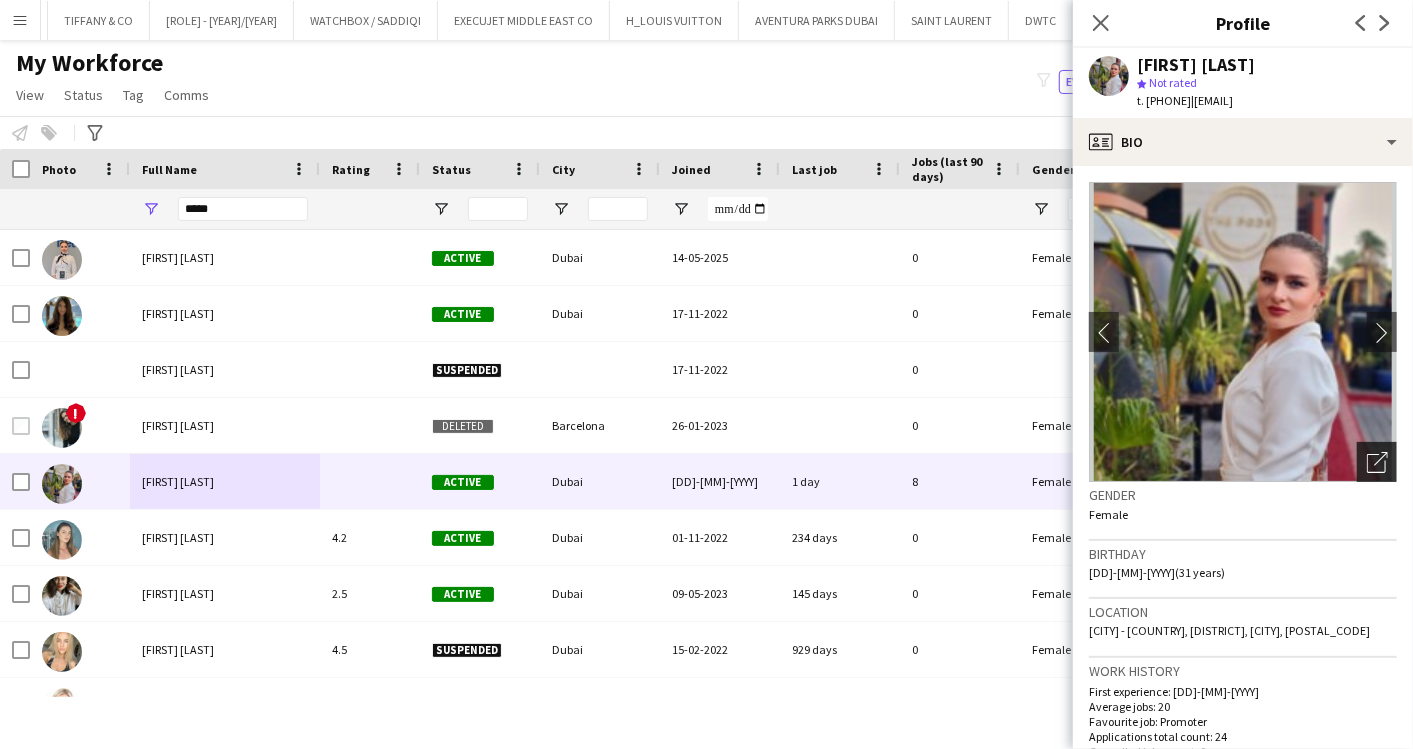 click on "Open photos pop-in" 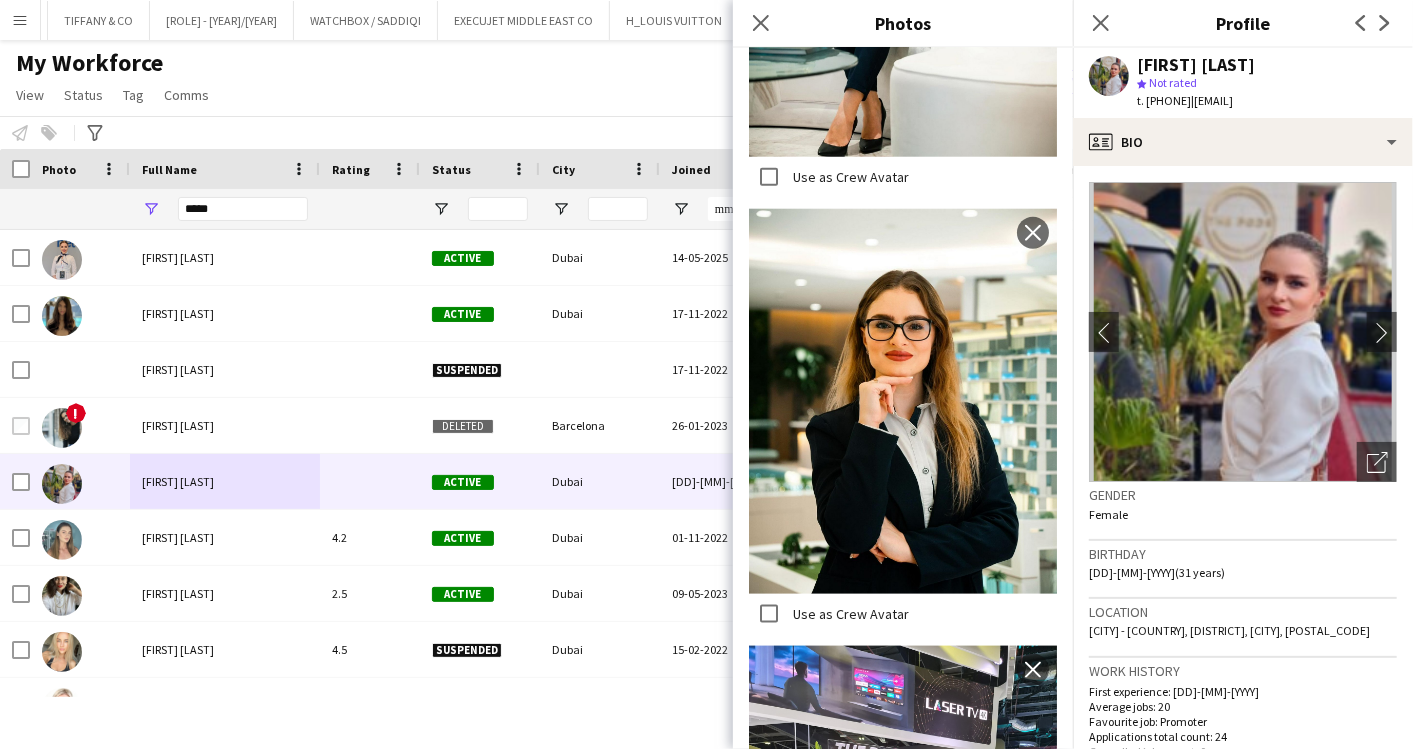 scroll, scrollTop: 1222, scrollLeft: 0, axis: vertical 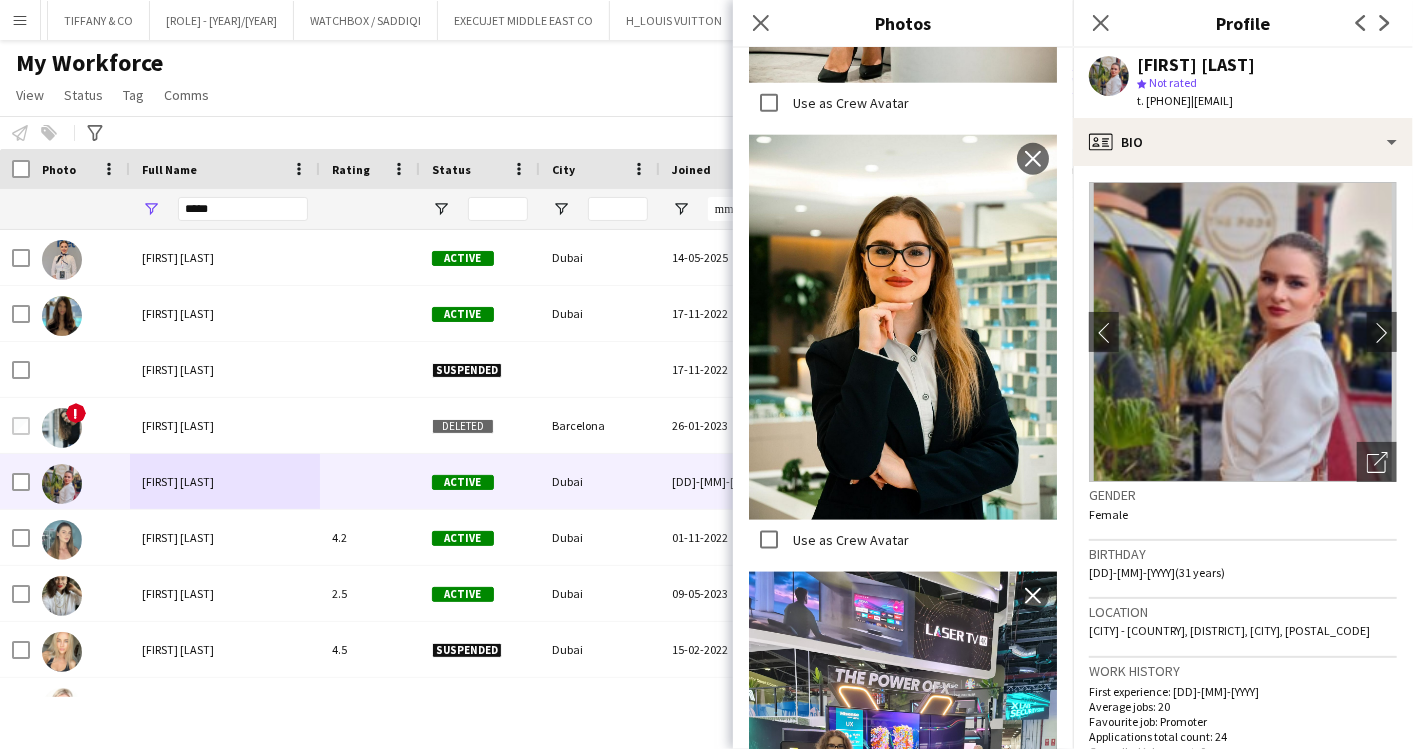 drag, startPoint x: 1294, startPoint y: 58, endPoint x: 1137, endPoint y: 57, distance: 157.00319 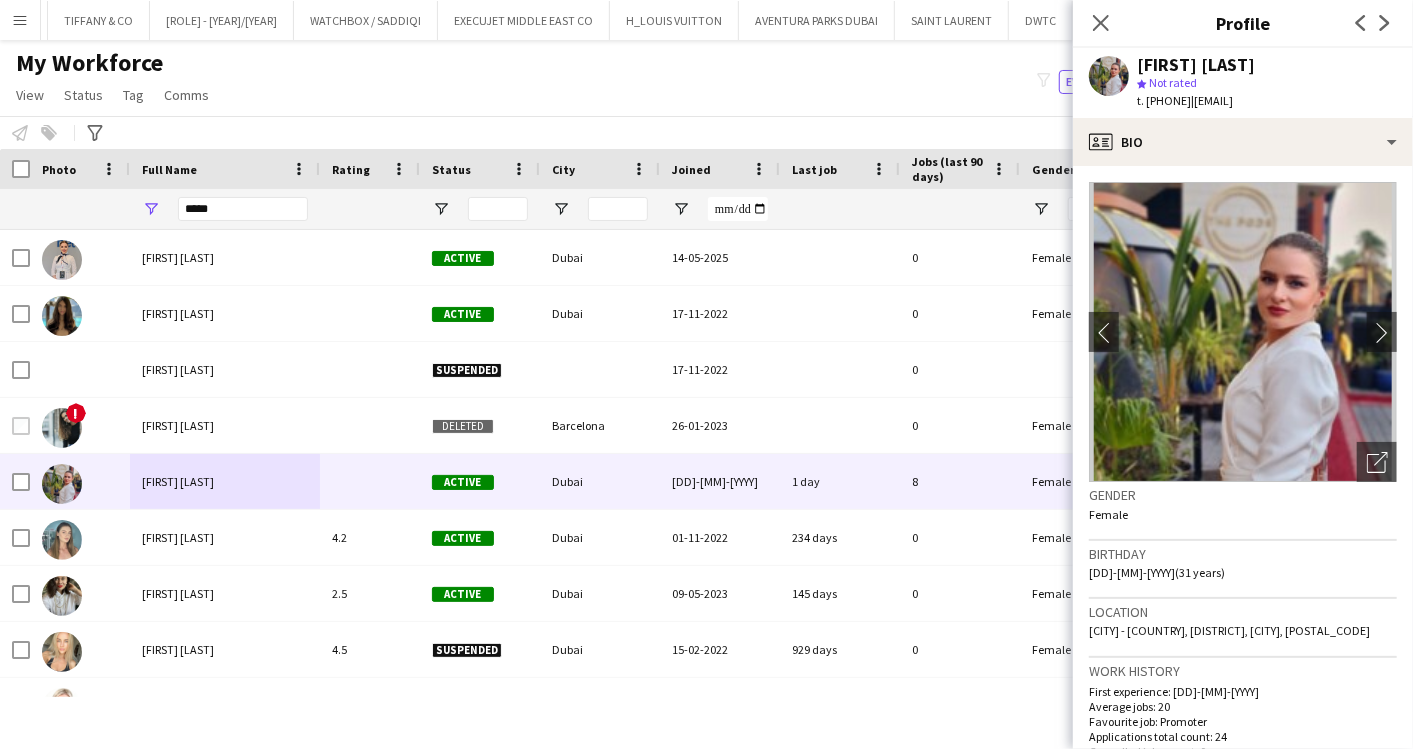 copy on "[FIRST] [LAST]" 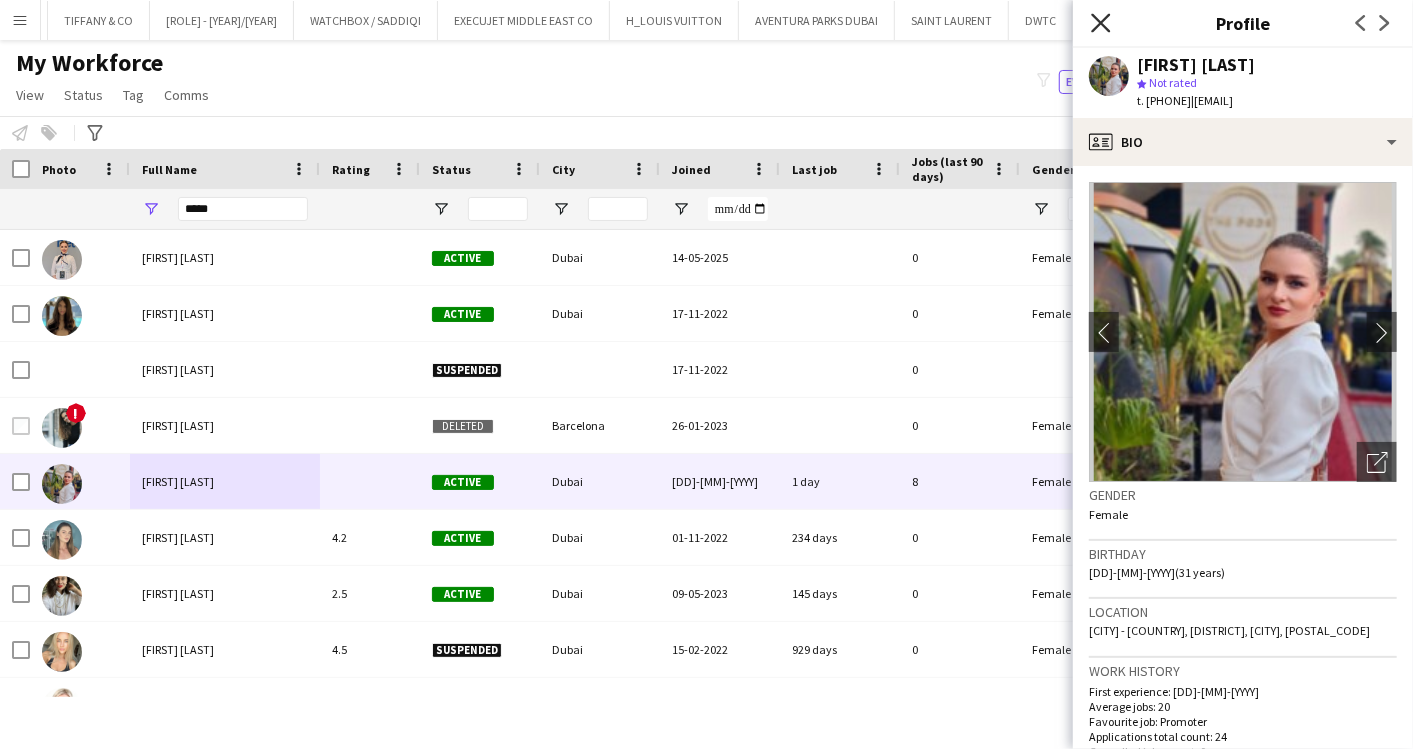 click on "Close pop-in" 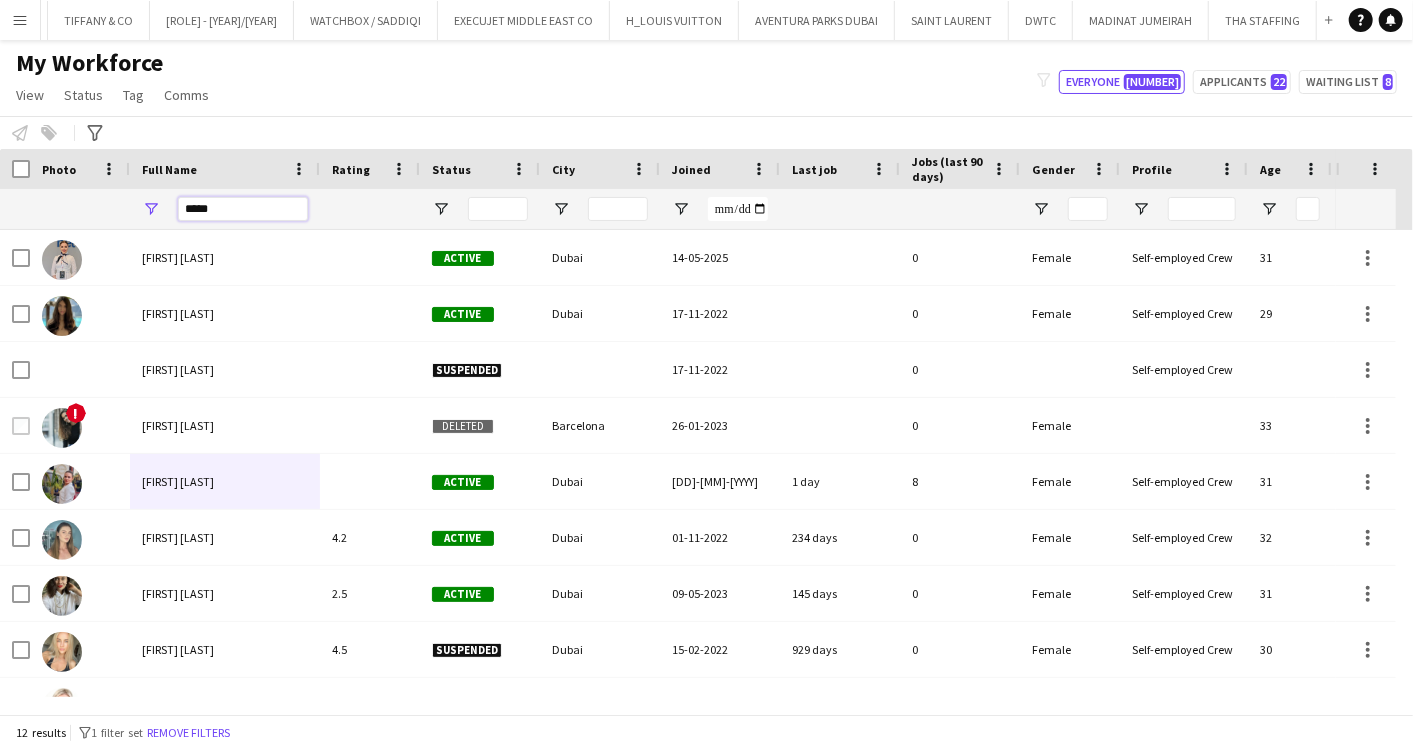 drag, startPoint x: 225, startPoint y: 208, endPoint x: 138, endPoint y: 208, distance: 87 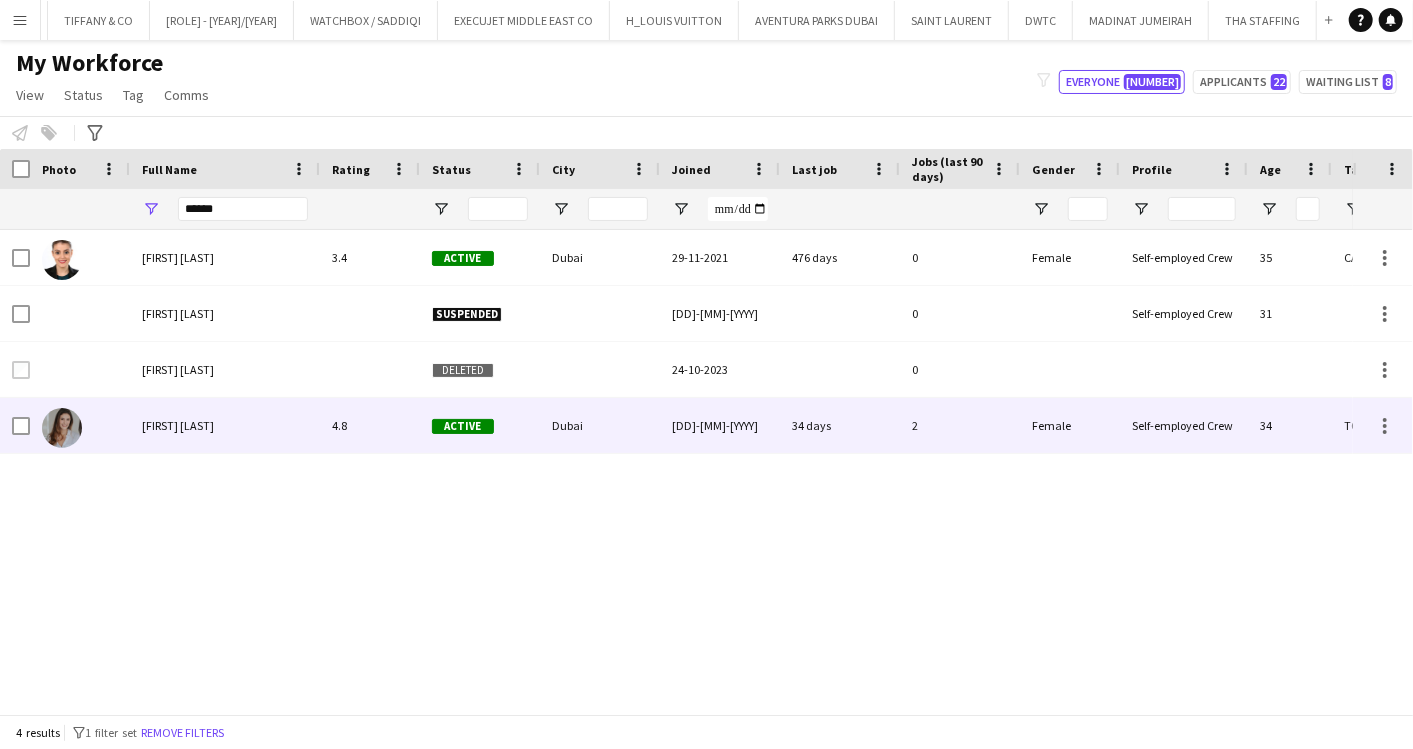 click on "[FIRST] [LAST]" at bounding box center (225, 425) 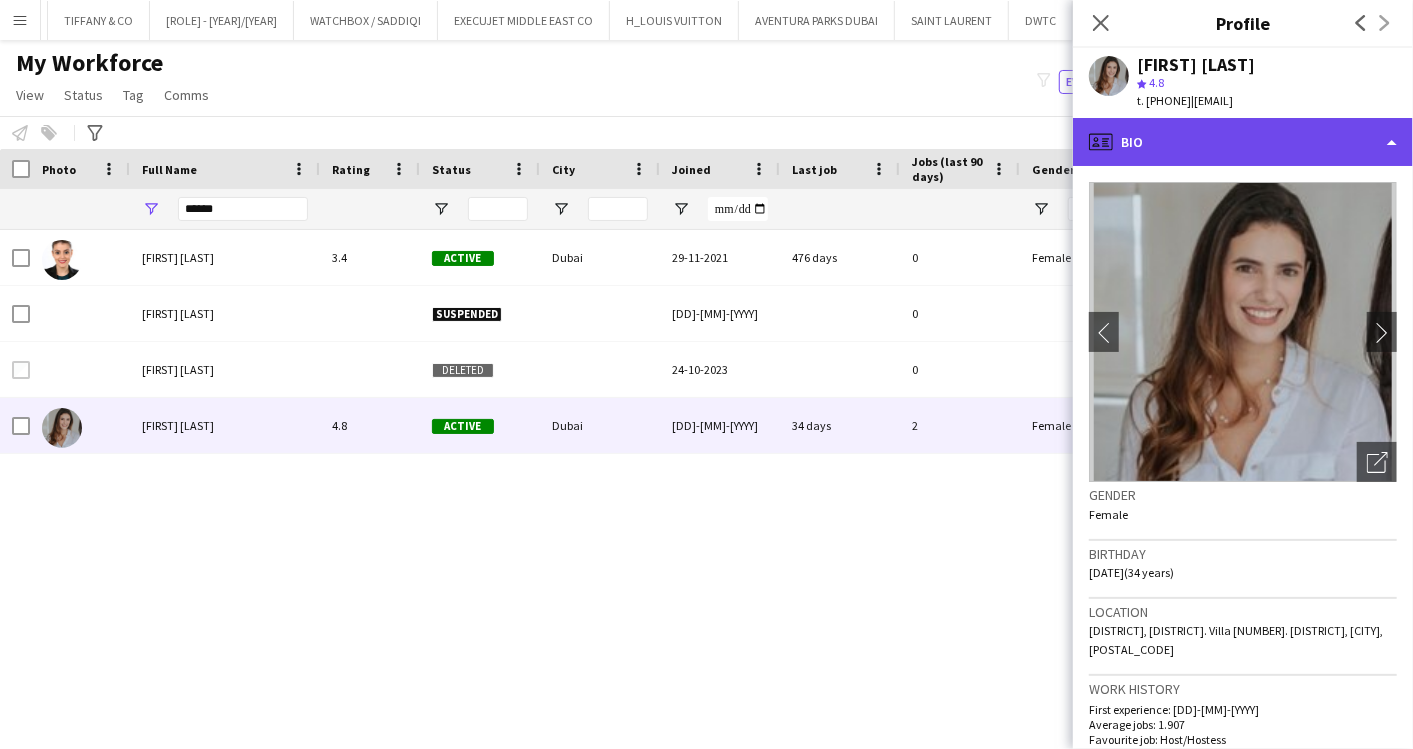 click on "profile
Bio" 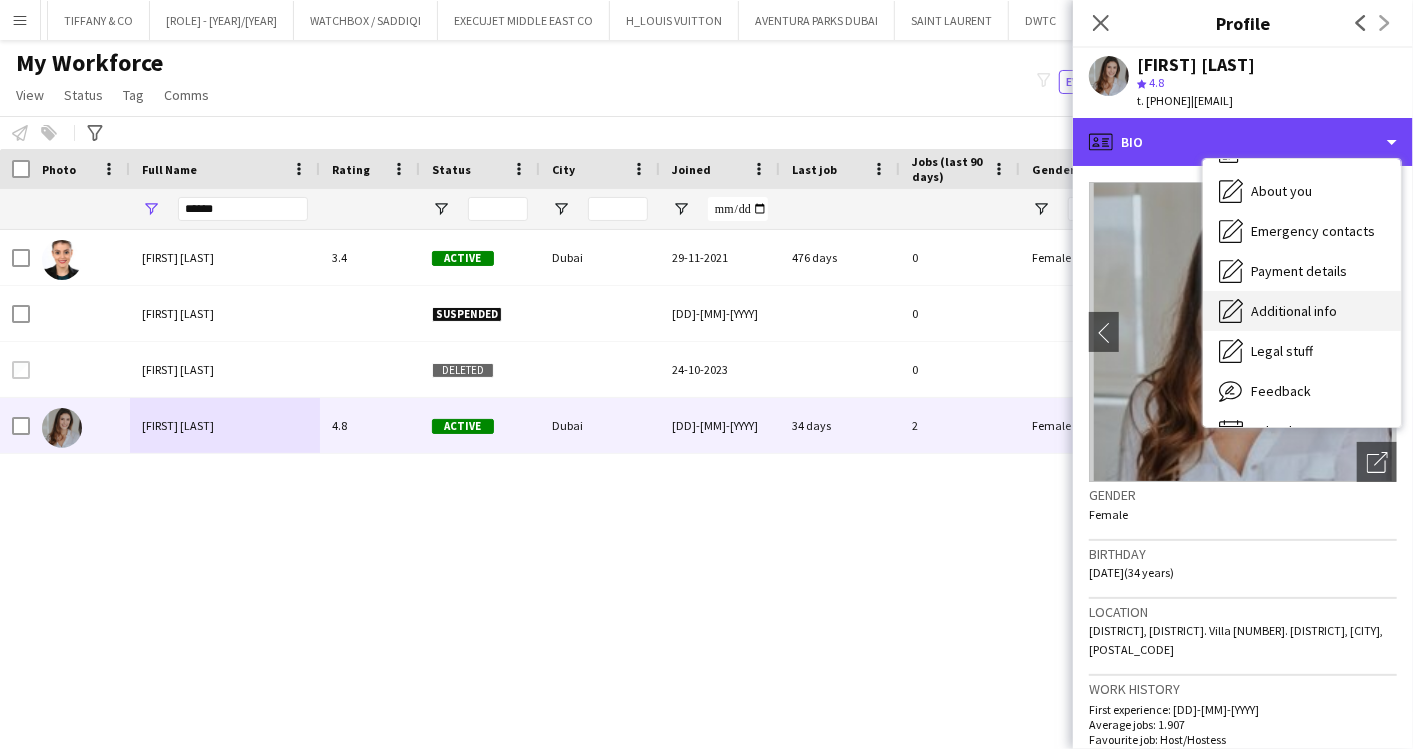 scroll, scrollTop: 107, scrollLeft: 0, axis: vertical 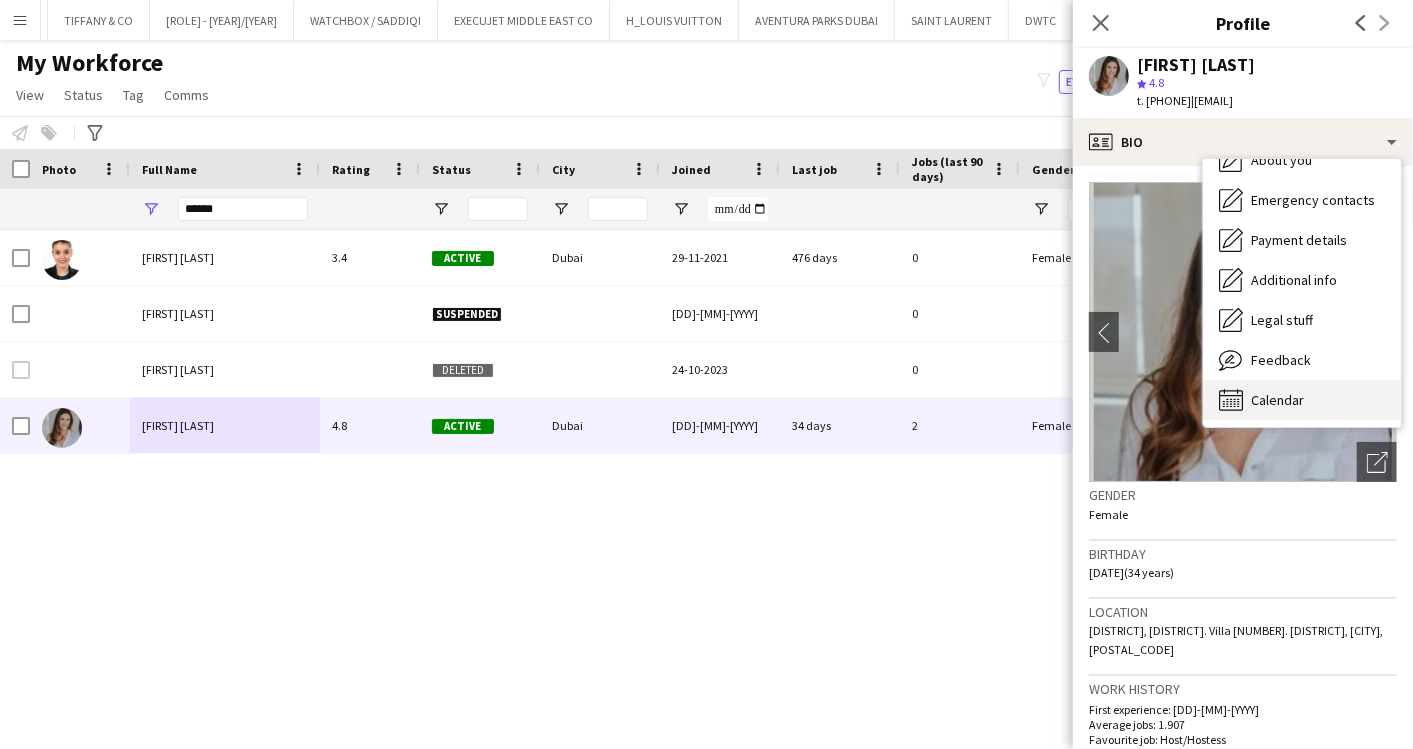 click on "Calendar
Calendar" at bounding box center (1302, 400) 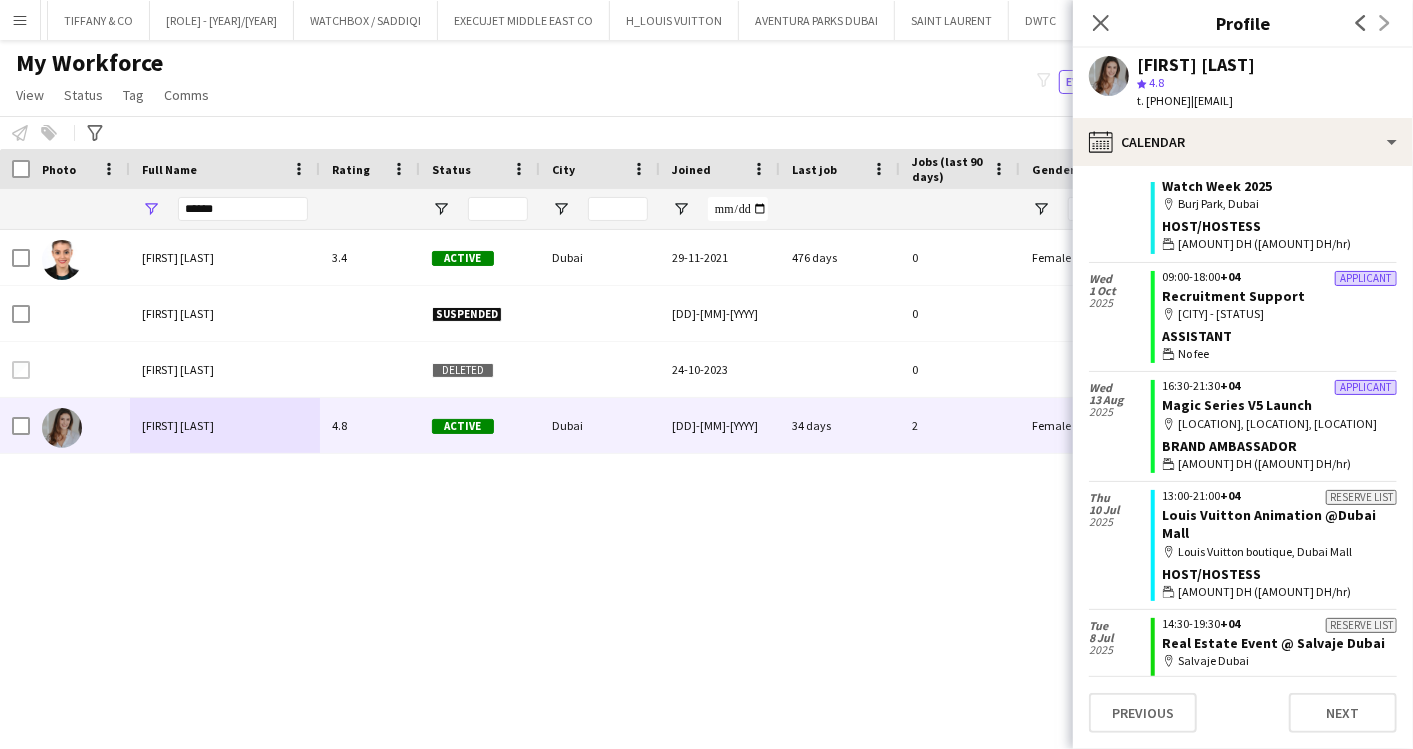 scroll, scrollTop: 777, scrollLeft: 0, axis: vertical 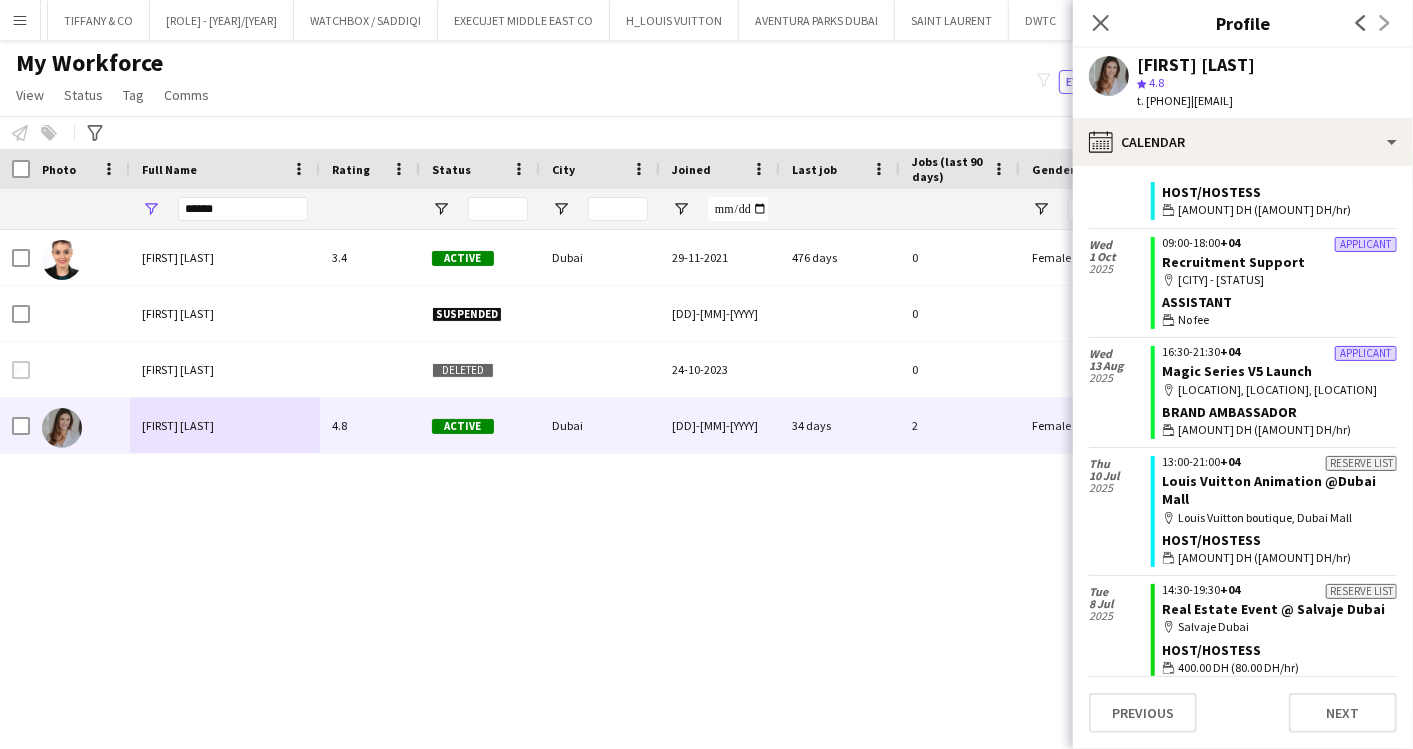 drag, startPoint x: 1268, startPoint y: 68, endPoint x: 1141, endPoint y: 71, distance: 127.03543 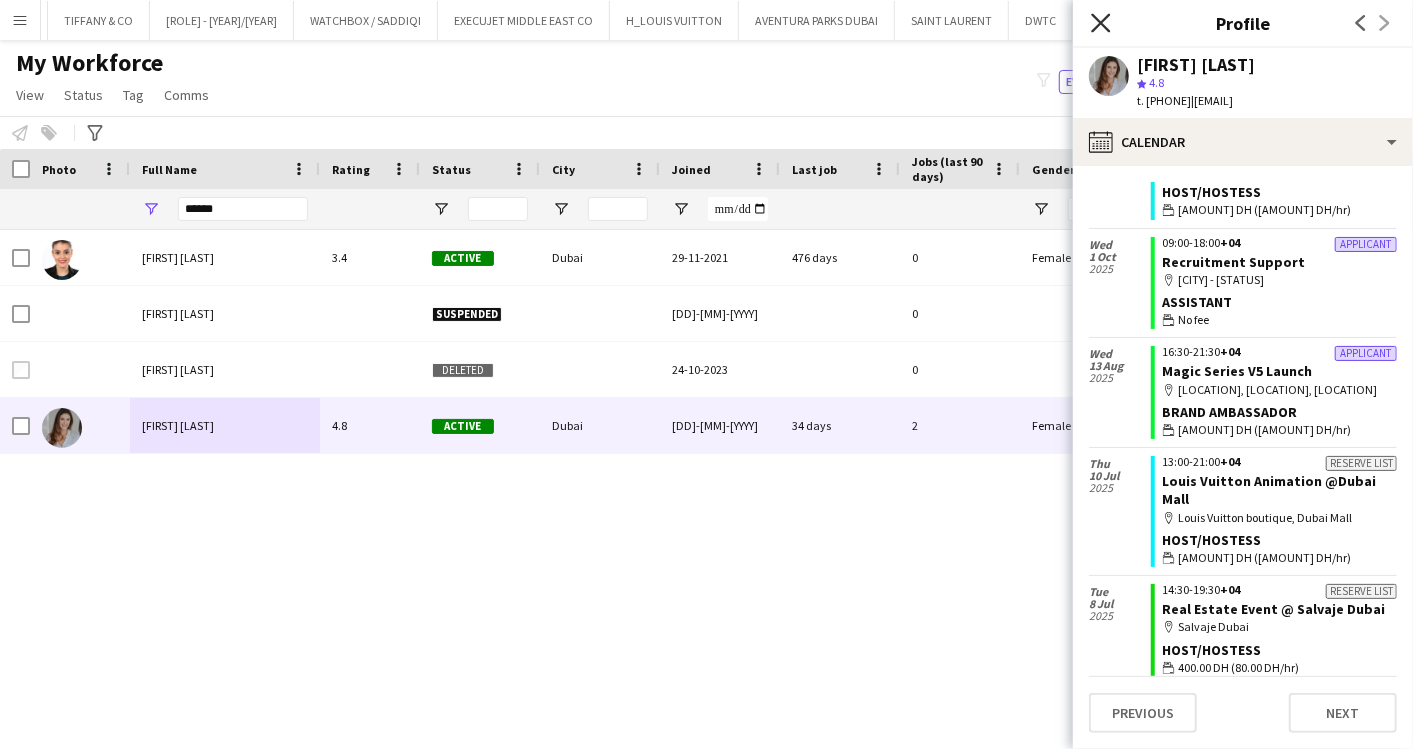 click on "Close pop-in" 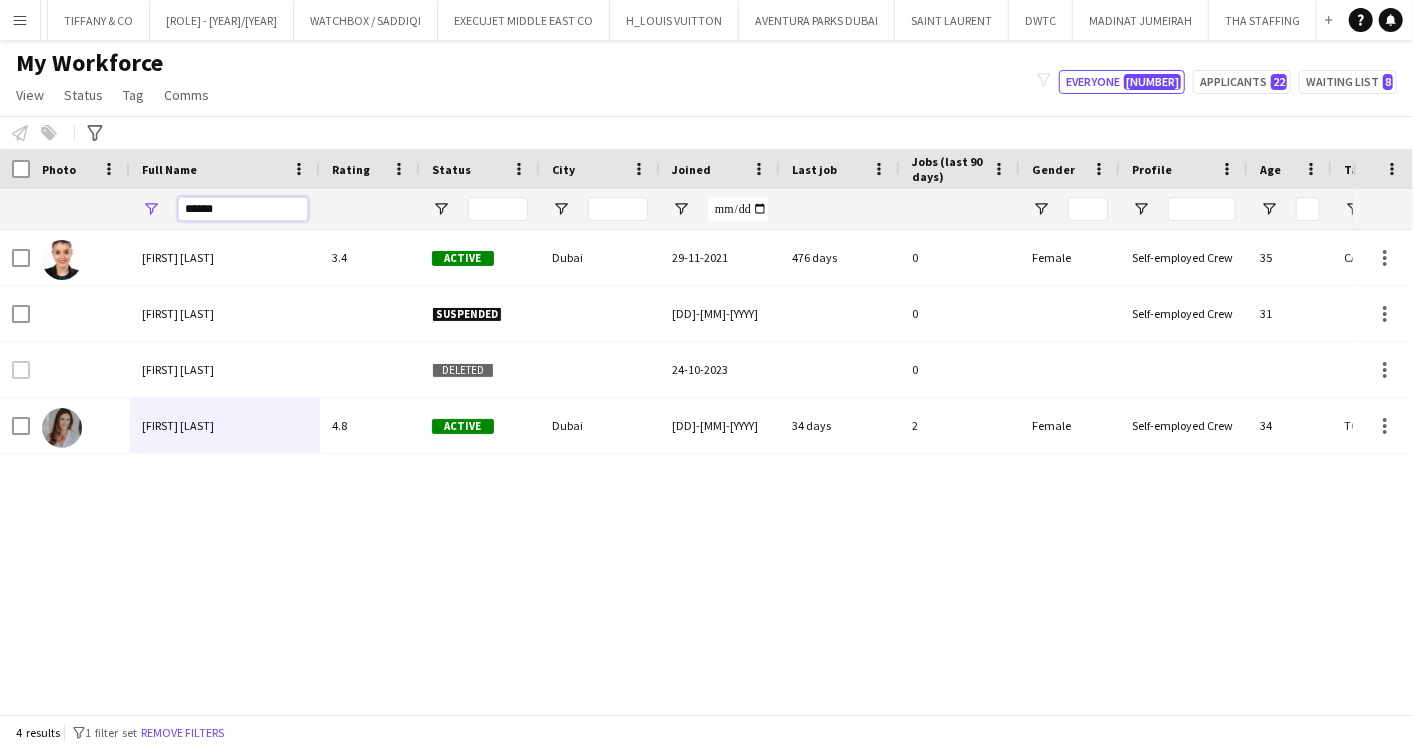 drag, startPoint x: 222, startPoint y: 209, endPoint x: 170, endPoint y: 201, distance: 52.611786 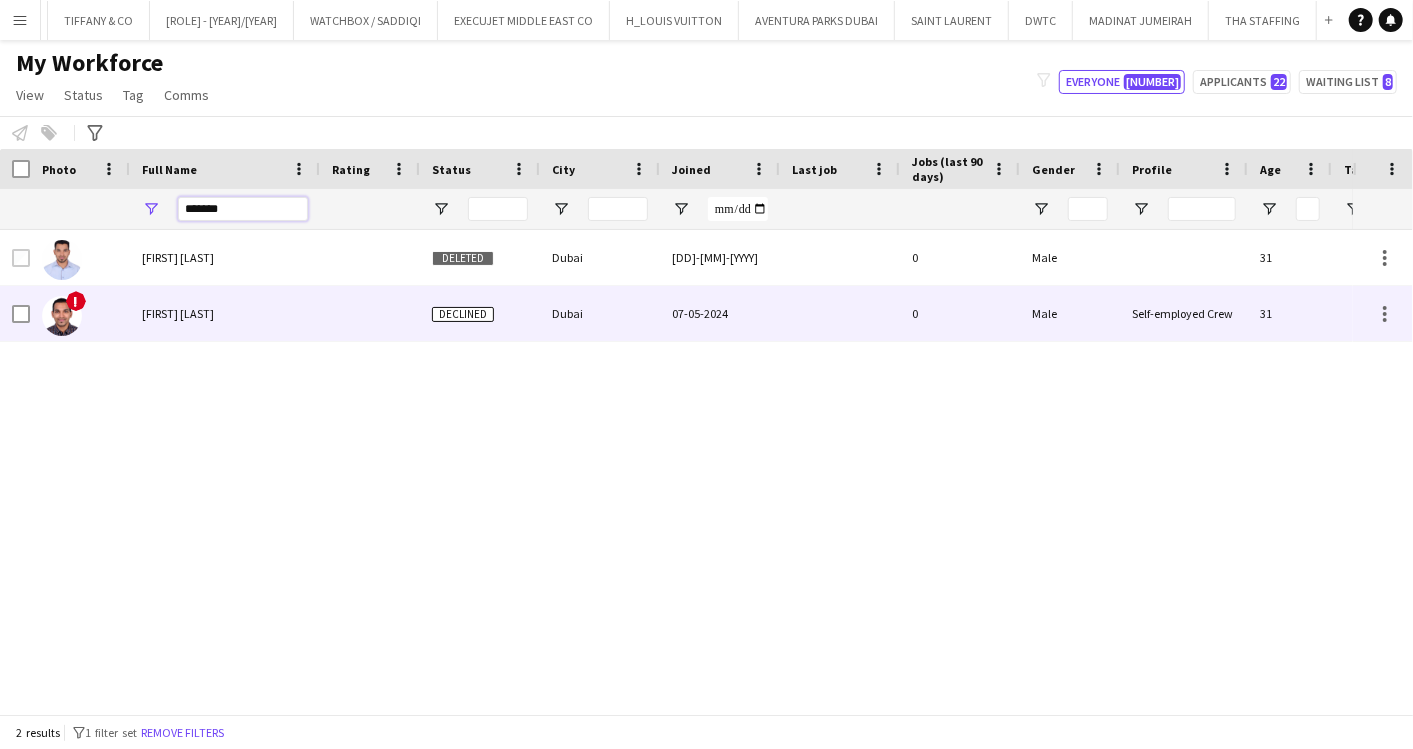 type on "*******" 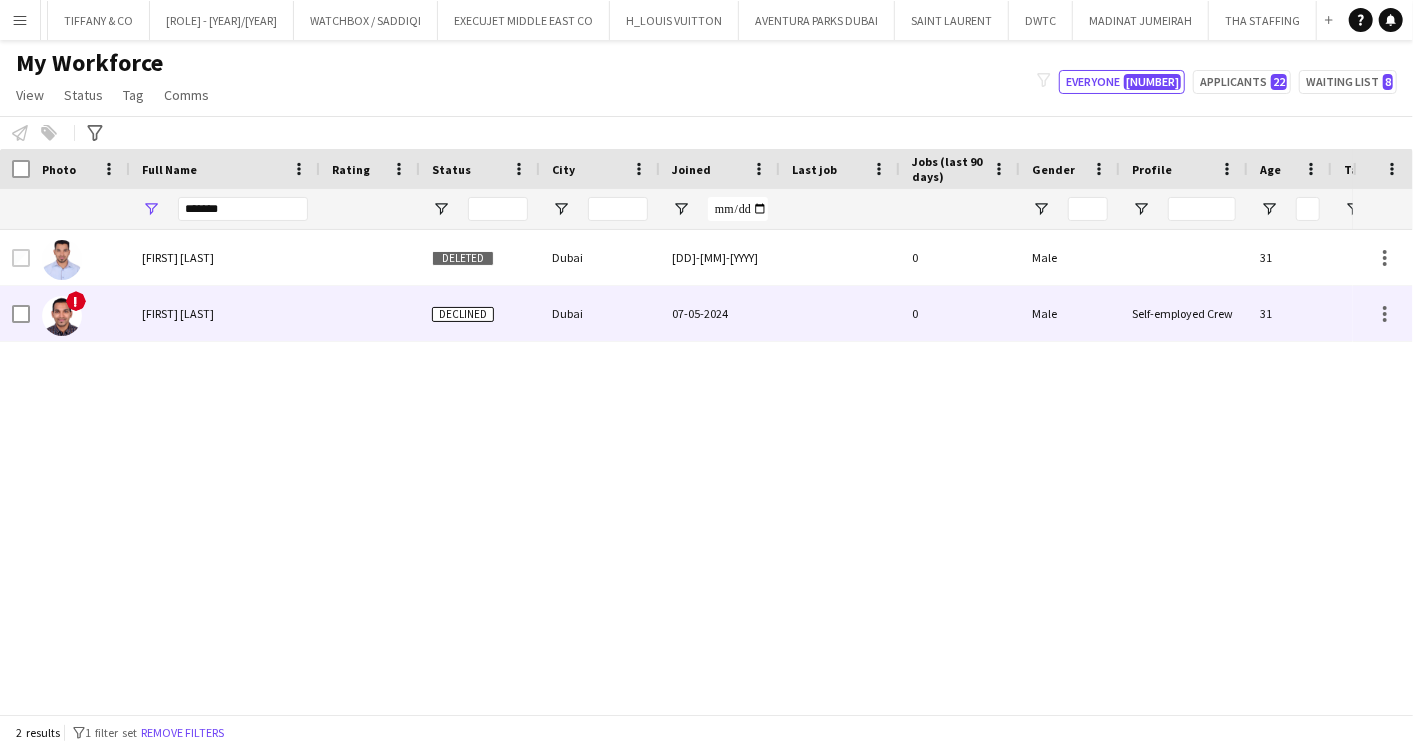 click on "[FIRST] [LAST]" at bounding box center [178, 313] 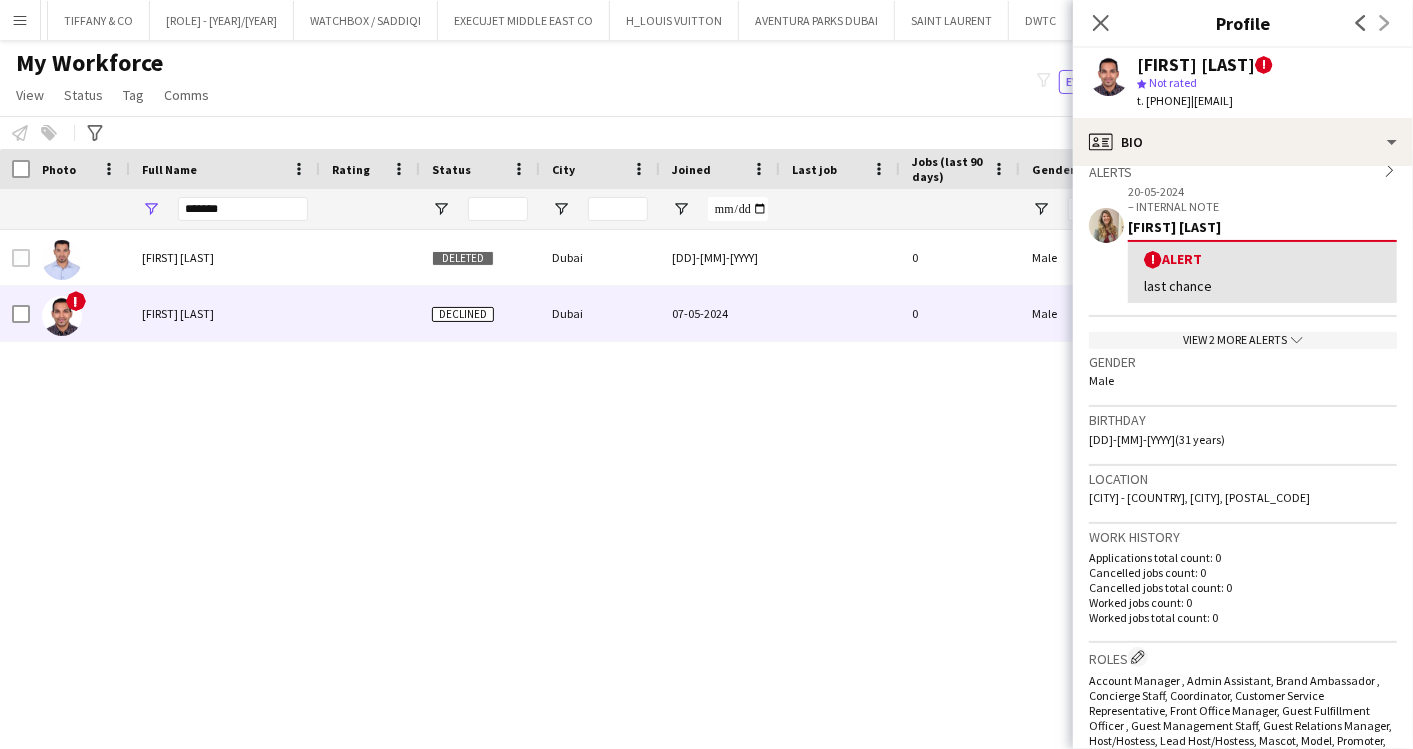scroll, scrollTop: 333, scrollLeft: 0, axis: vertical 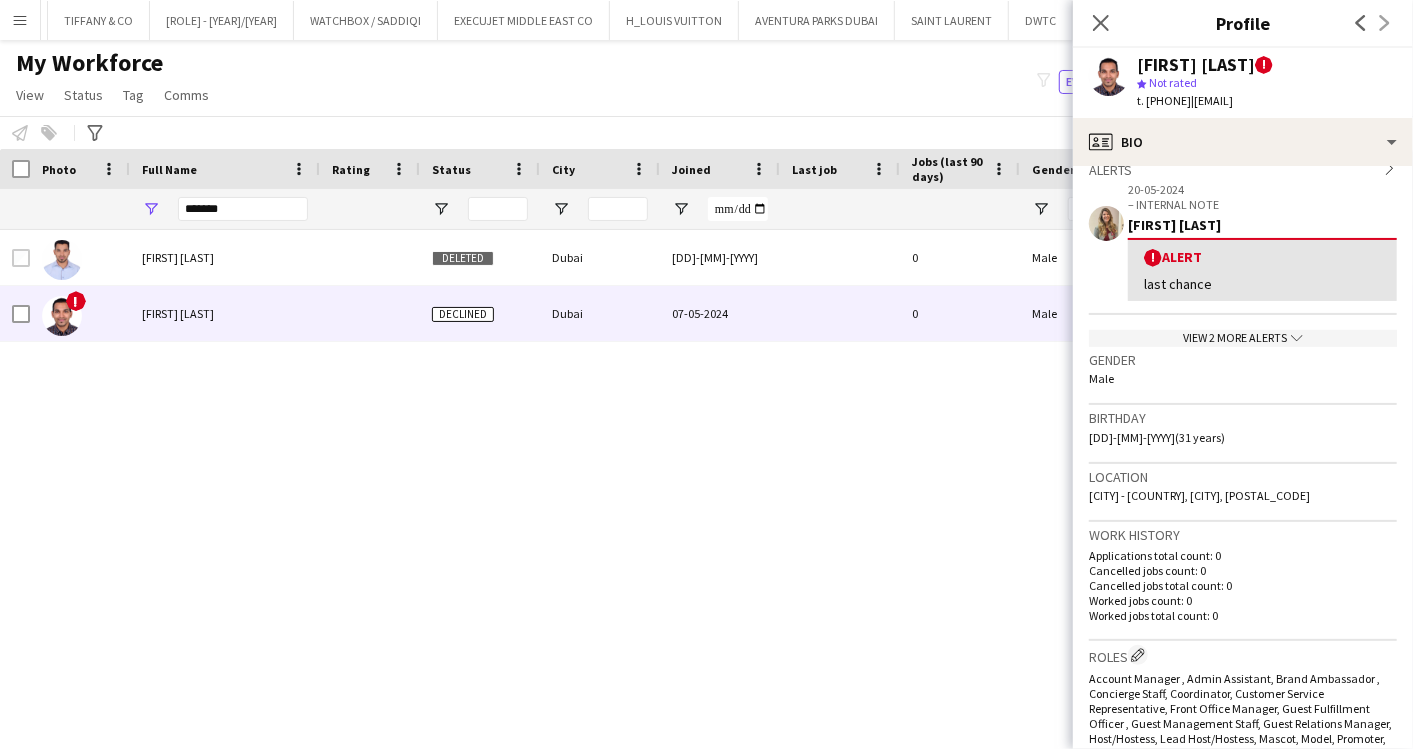 click on "chevron-down" 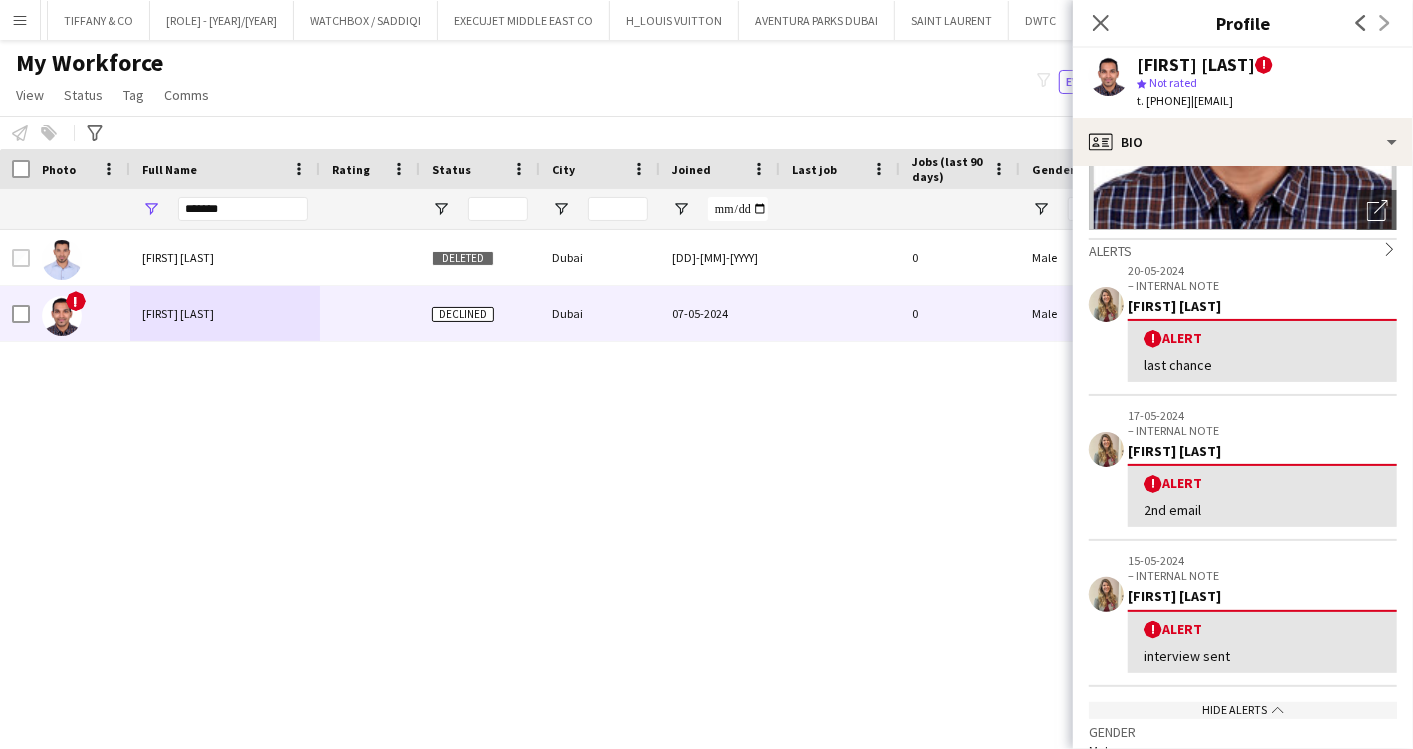 scroll, scrollTop: 222, scrollLeft: 0, axis: vertical 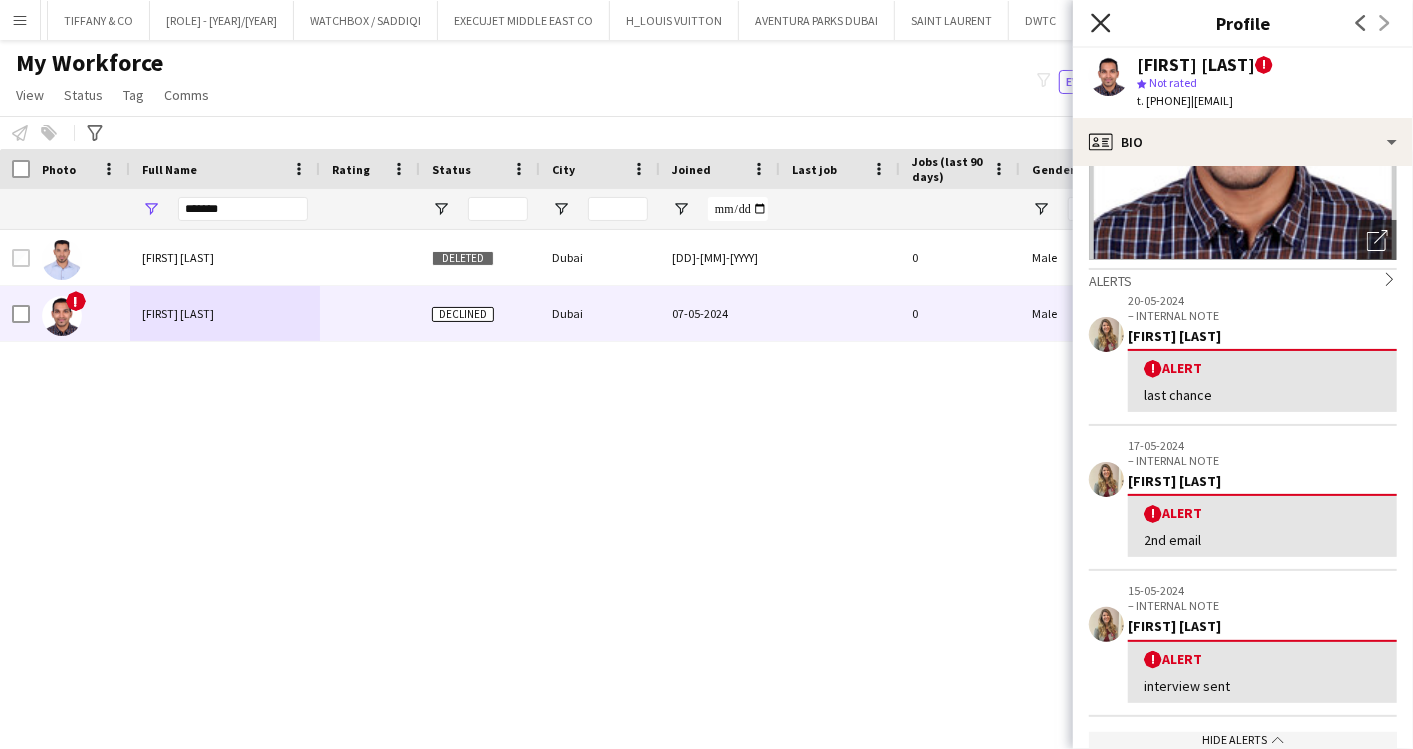click on "Close pop-in" 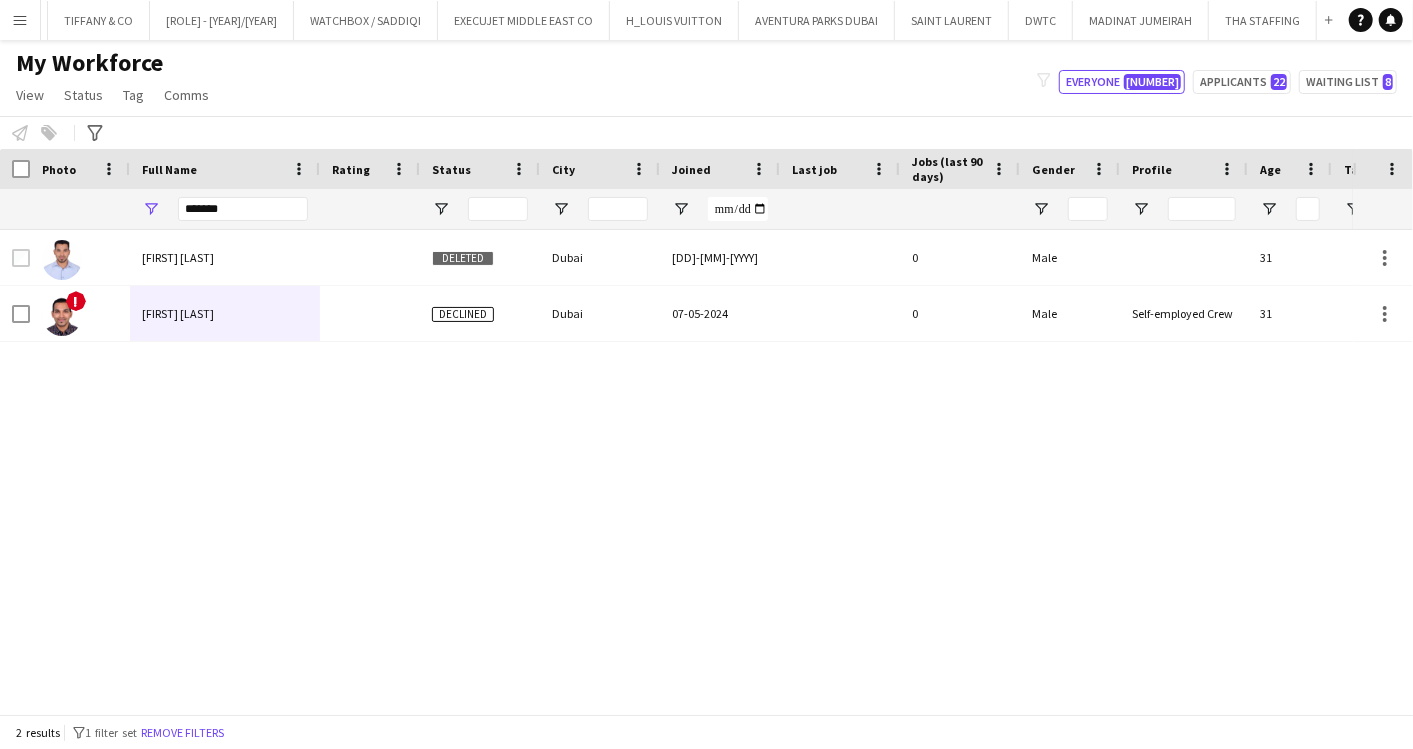 click on "[FIRST] [LAST] Deleted [CITY] [DD]-[MM]-[YYYY] [NUMBER] Male [AGE]
!
[FIRST] [LAST] Declined [CITY] [DD]-[MM]-[YYYY] [NUMBER] Male Self-employed Crew [AGE] Indian" at bounding box center (676, 463) 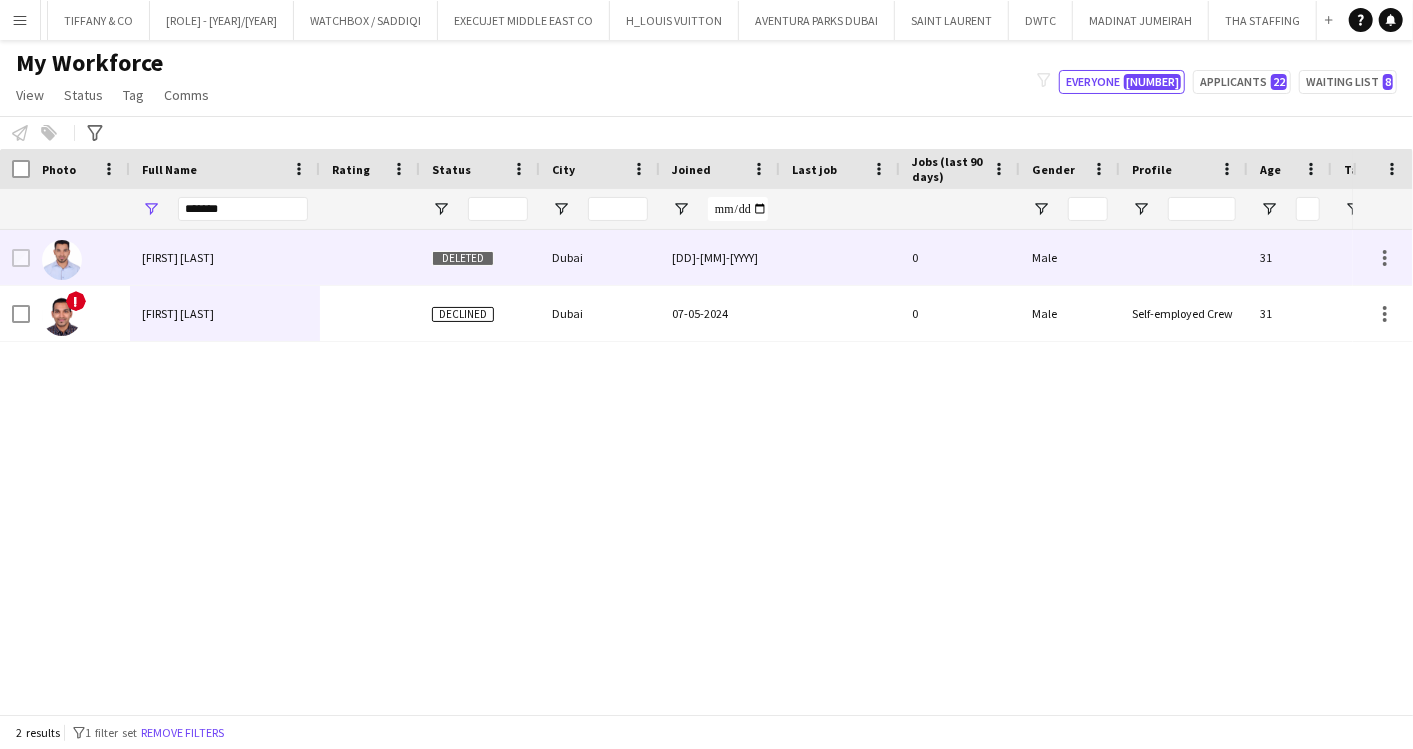 click on "[FIRST] [LAST]" at bounding box center (178, 257) 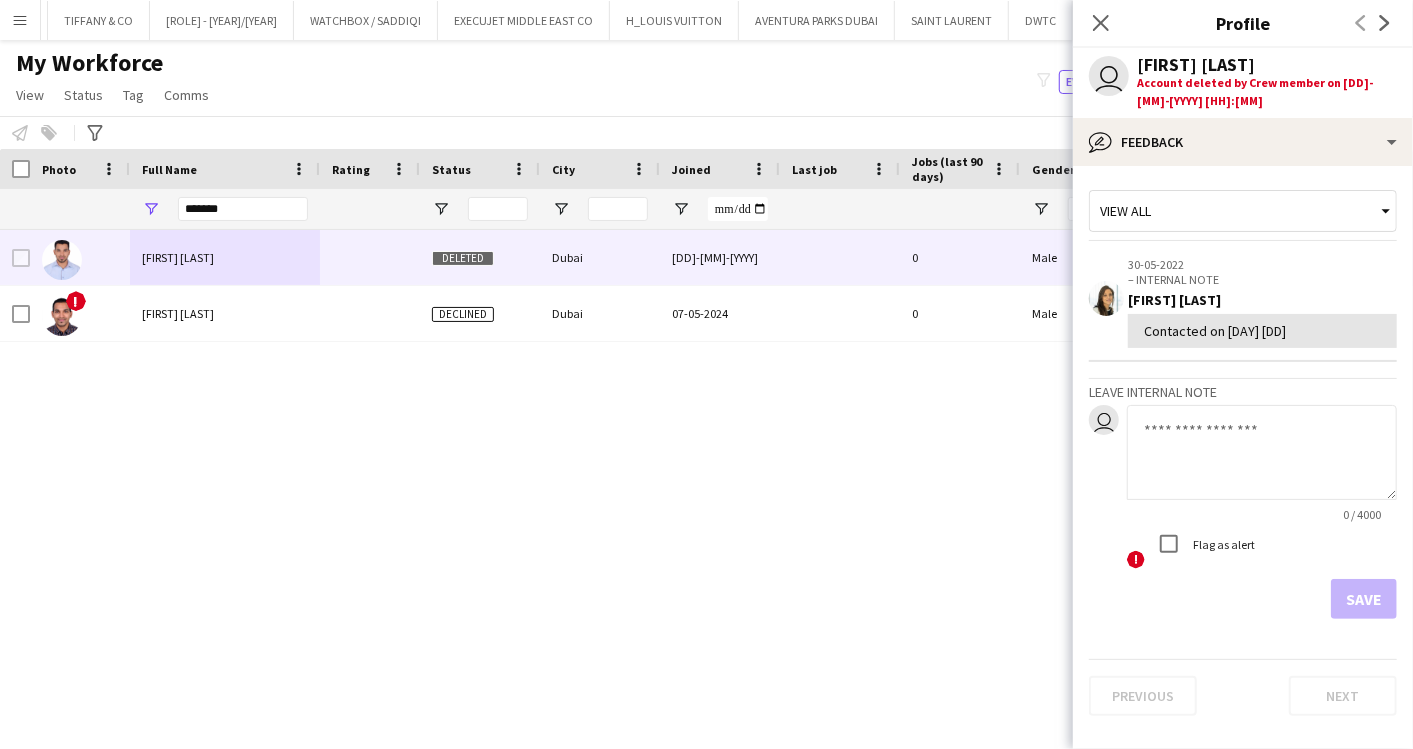 click on "Close pop-in" 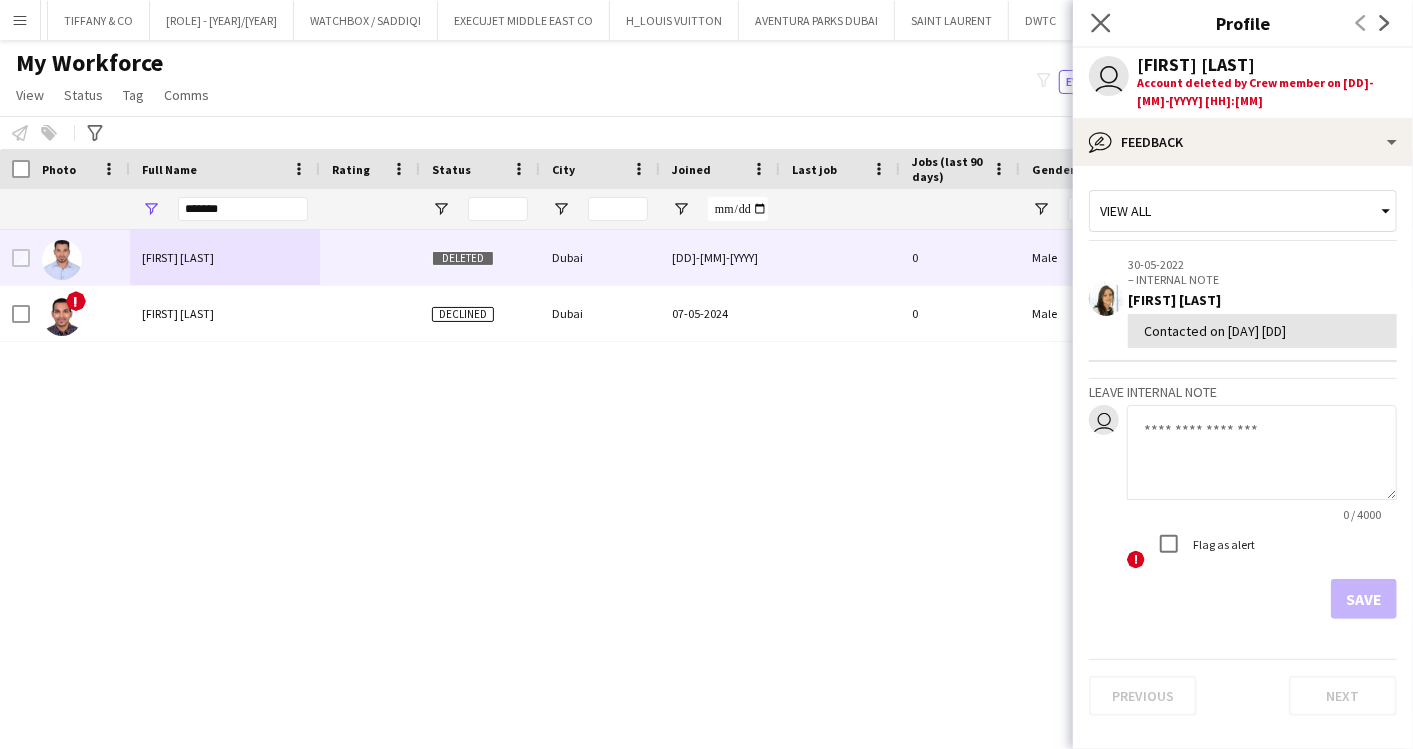 click on "Close pop-in" 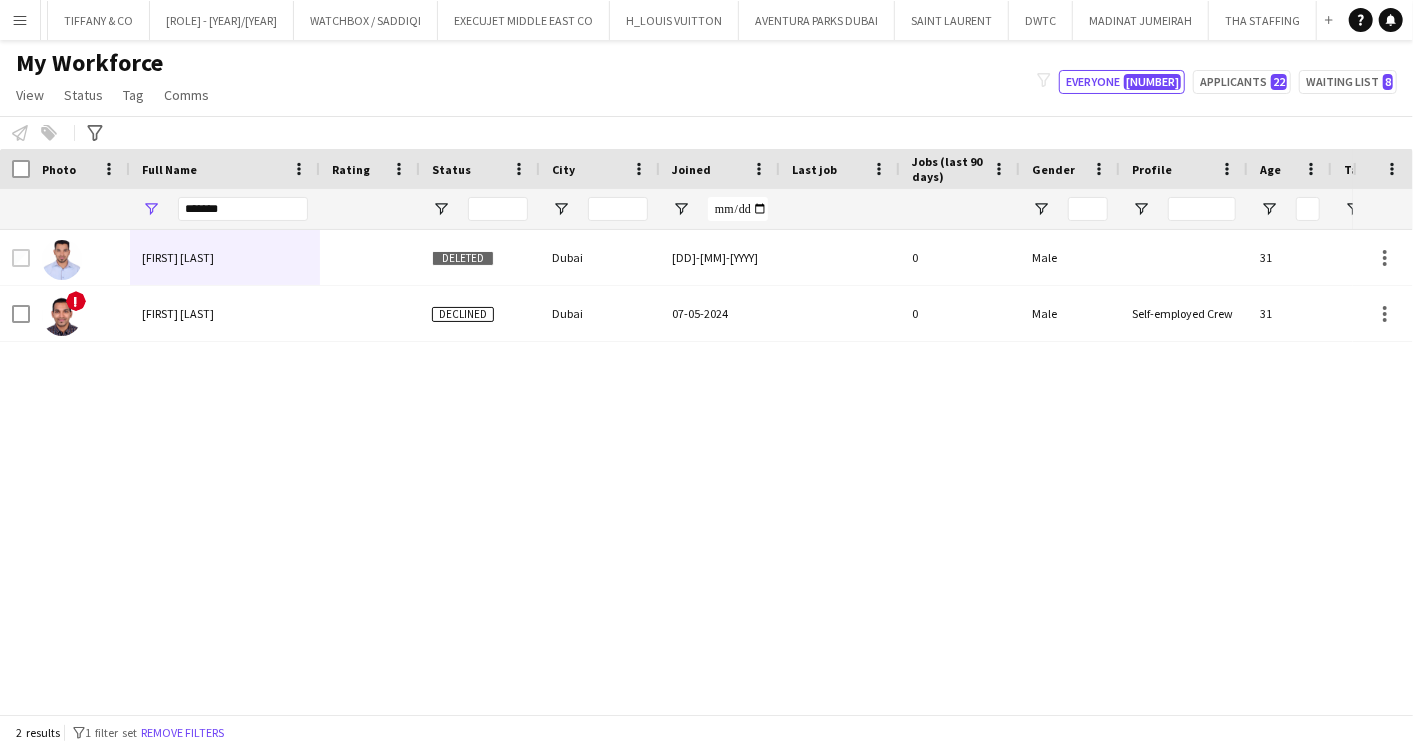 click on "[FIRST] [LAST] Deleted [CITY] [DD]-[MM]-[YYYY] [NUMBER] Male [AGE]
!
[FIRST] [LAST] Declined [CITY] [DD]-[MM]-[YYYY] [NUMBER] Male Self-employed Crew [AGE] Indian" at bounding box center (676, 463) 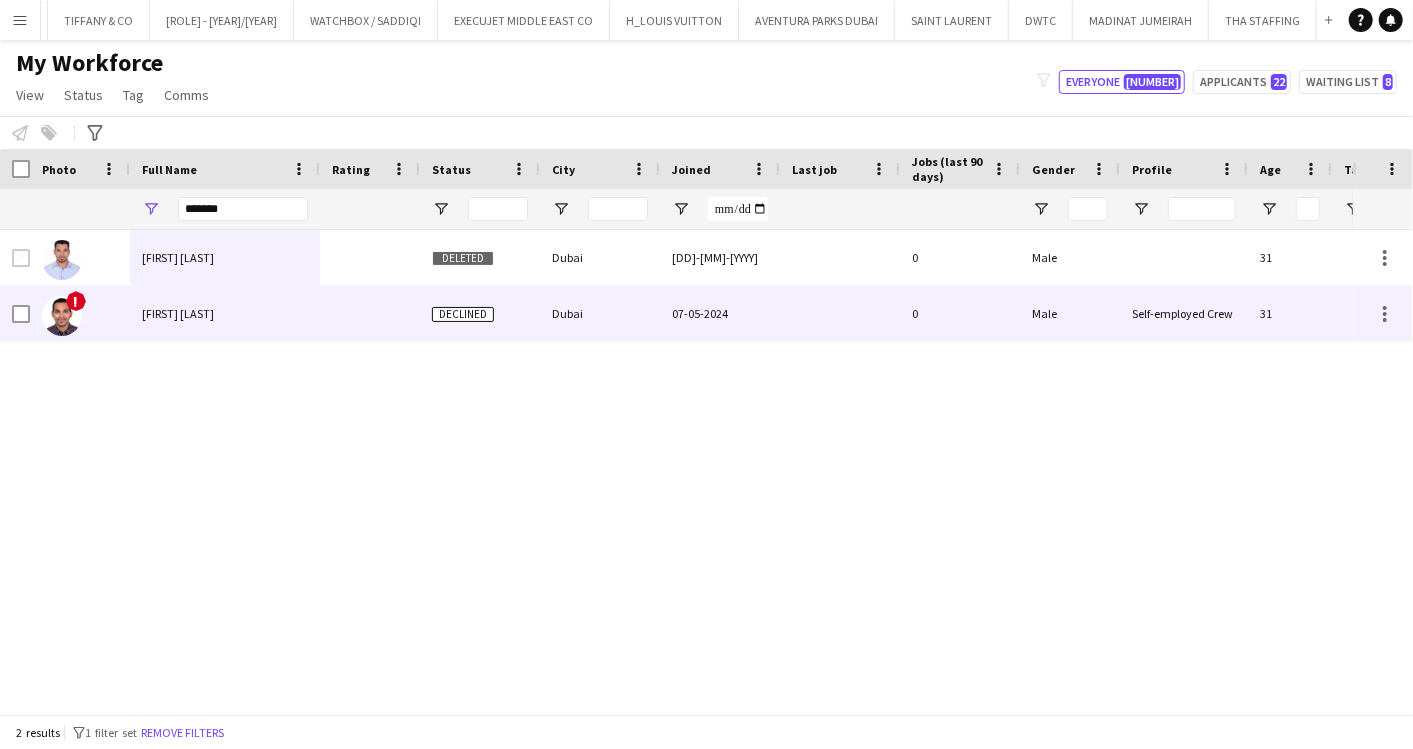 click on "[FIRST] [LAST]" at bounding box center (225, 313) 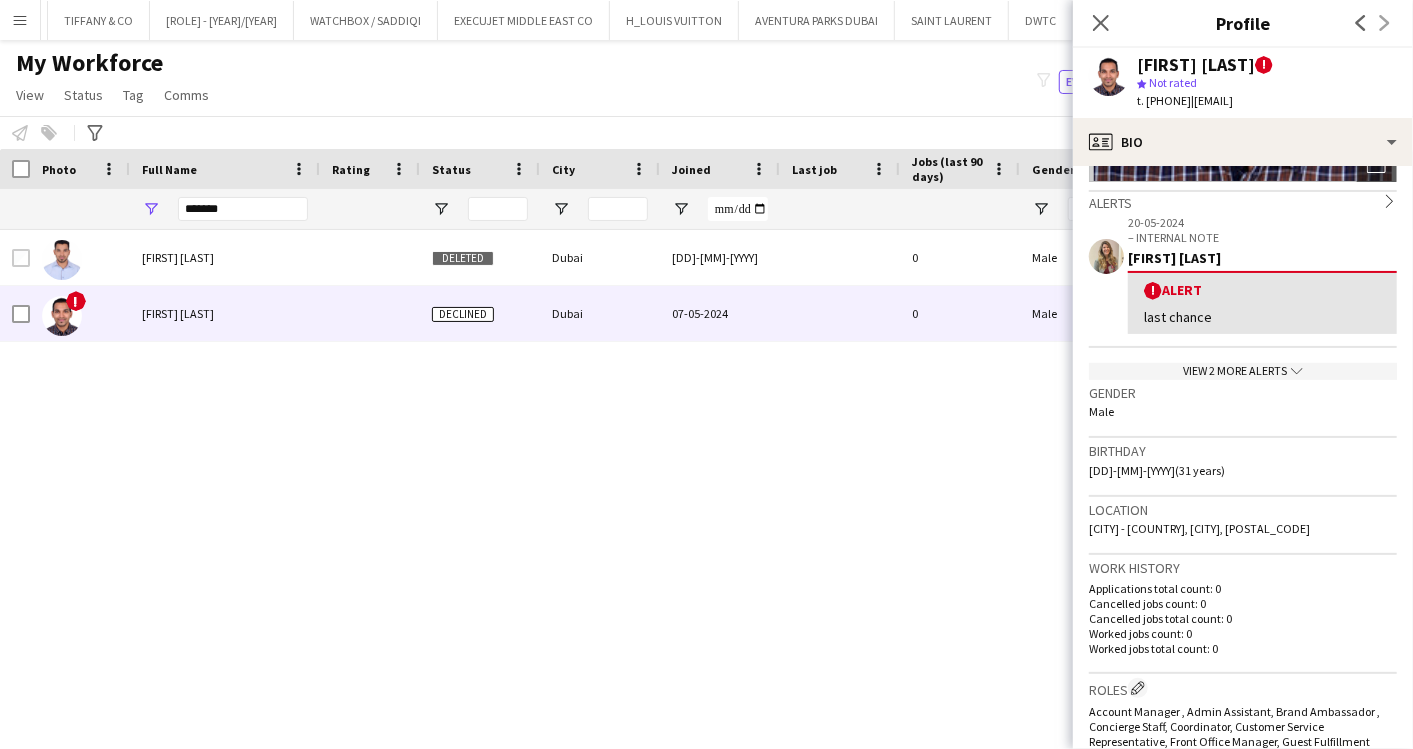 scroll, scrollTop: 333, scrollLeft: 0, axis: vertical 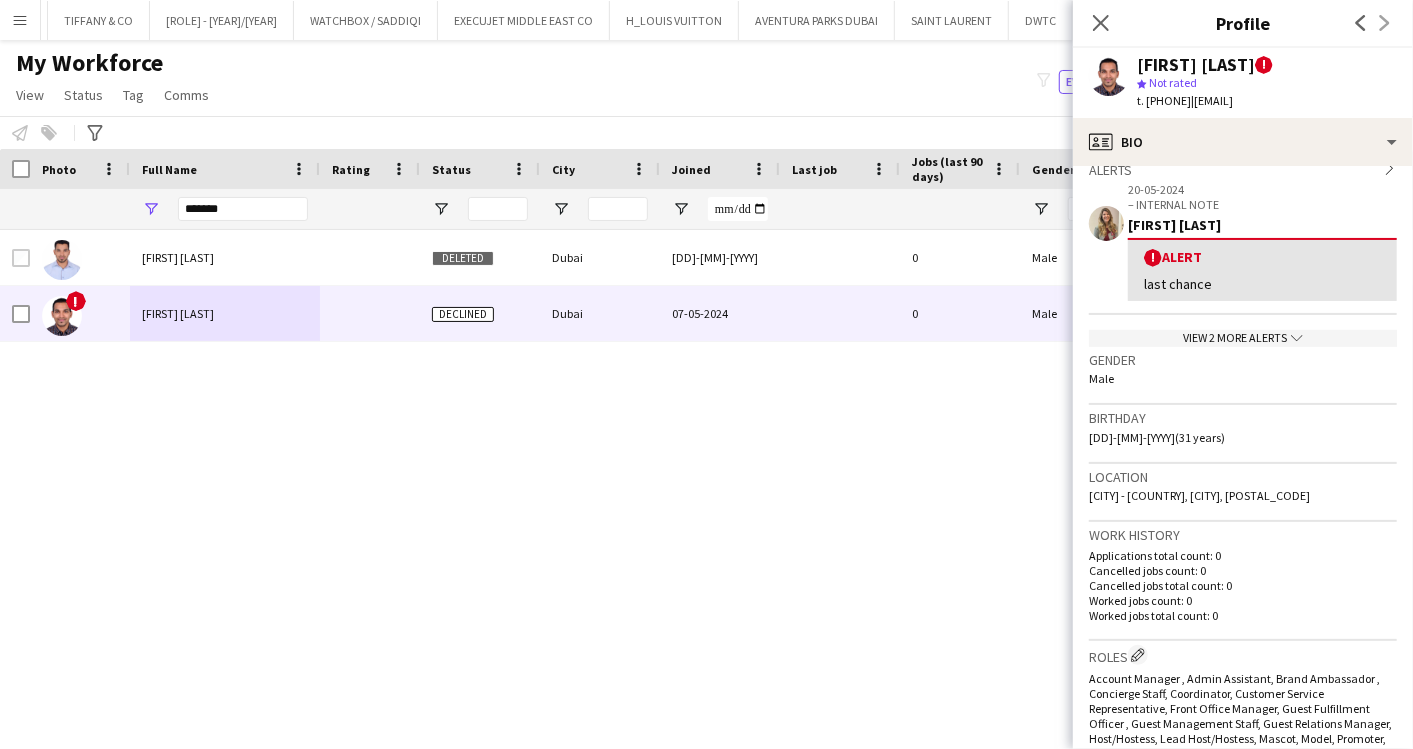 click on "chevron-down" 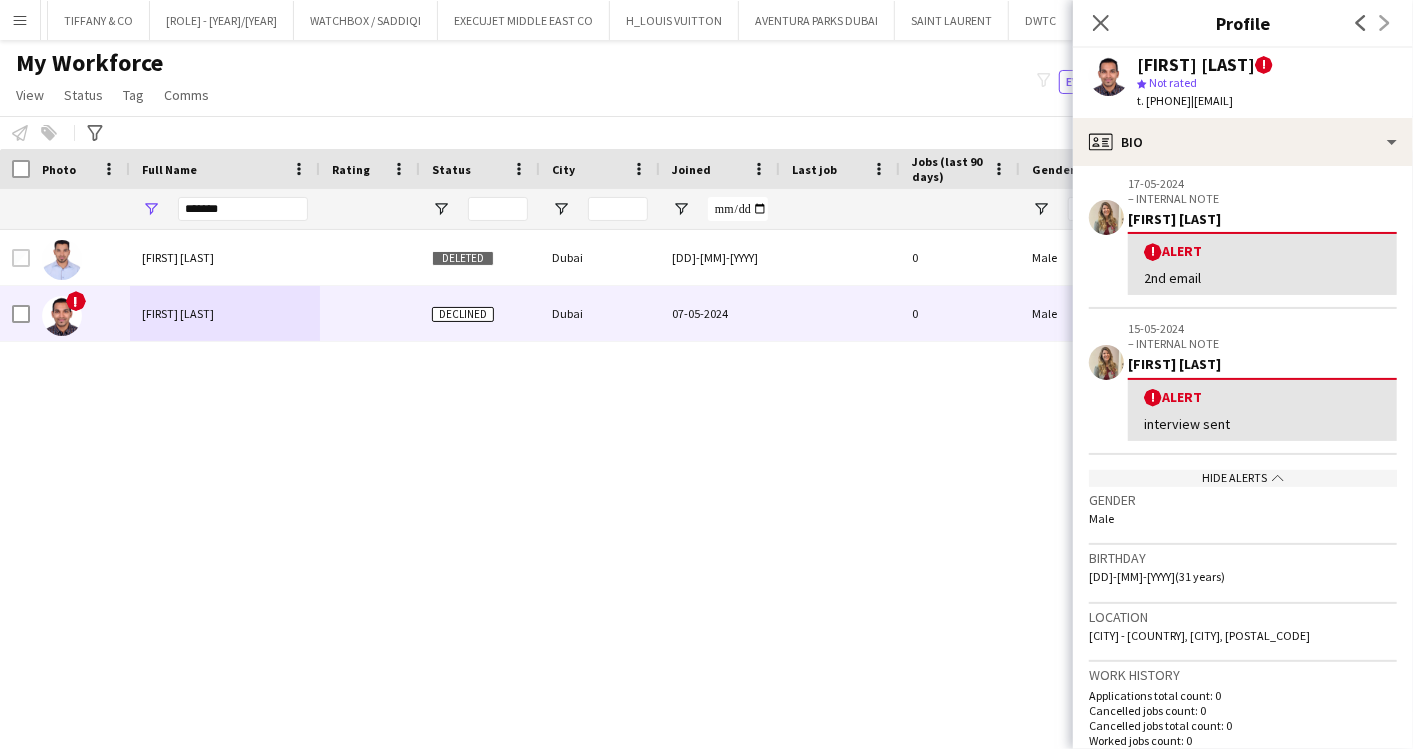 scroll, scrollTop: 666, scrollLeft: 0, axis: vertical 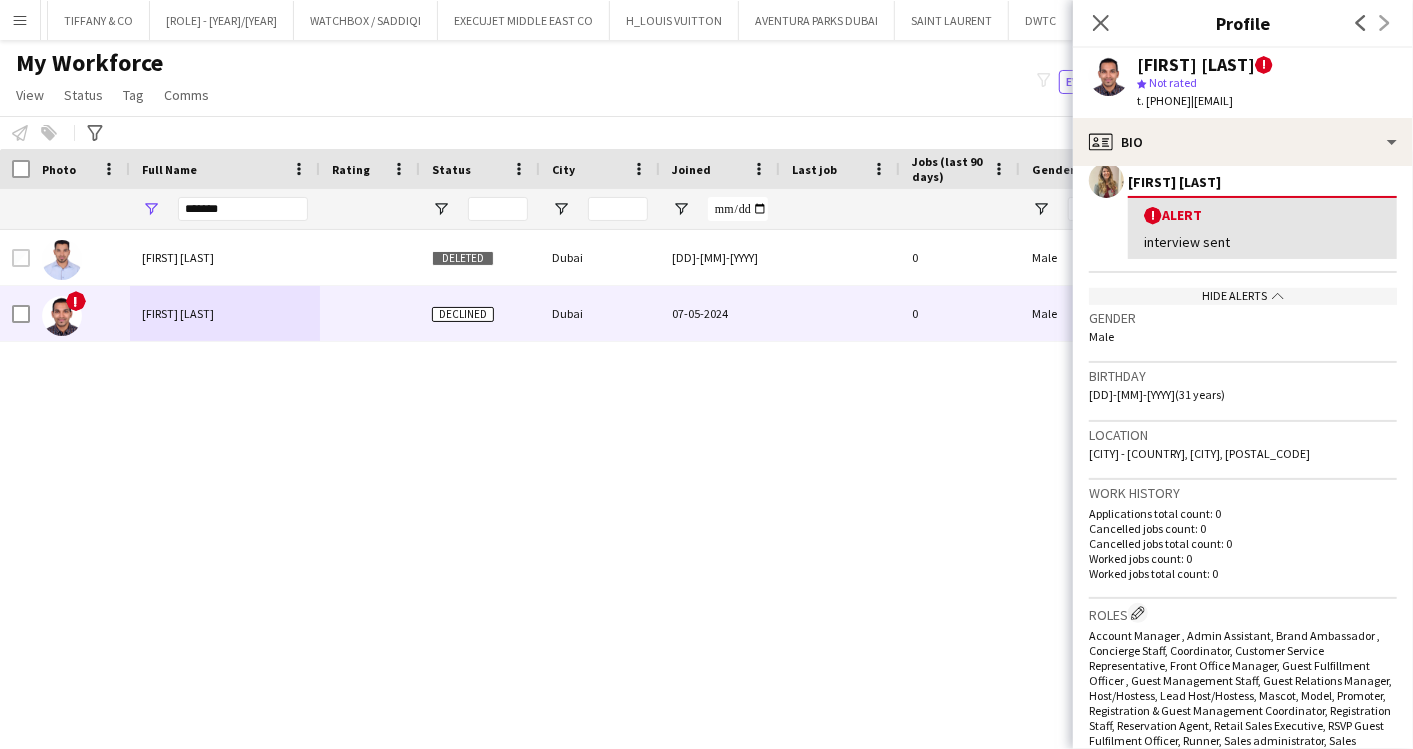 click on "[FIRST] [LAST] Deleted [CITY] [DD]-[MM]-[YYYY] [NUMBER] Male [AGE]
!
[FIRST] [LAST] Declined [CITY] [DD]-[MM]-[YYYY] [NUMBER] Male Self-employed Crew [AGE] Indian" at bounding box center (676, 463) 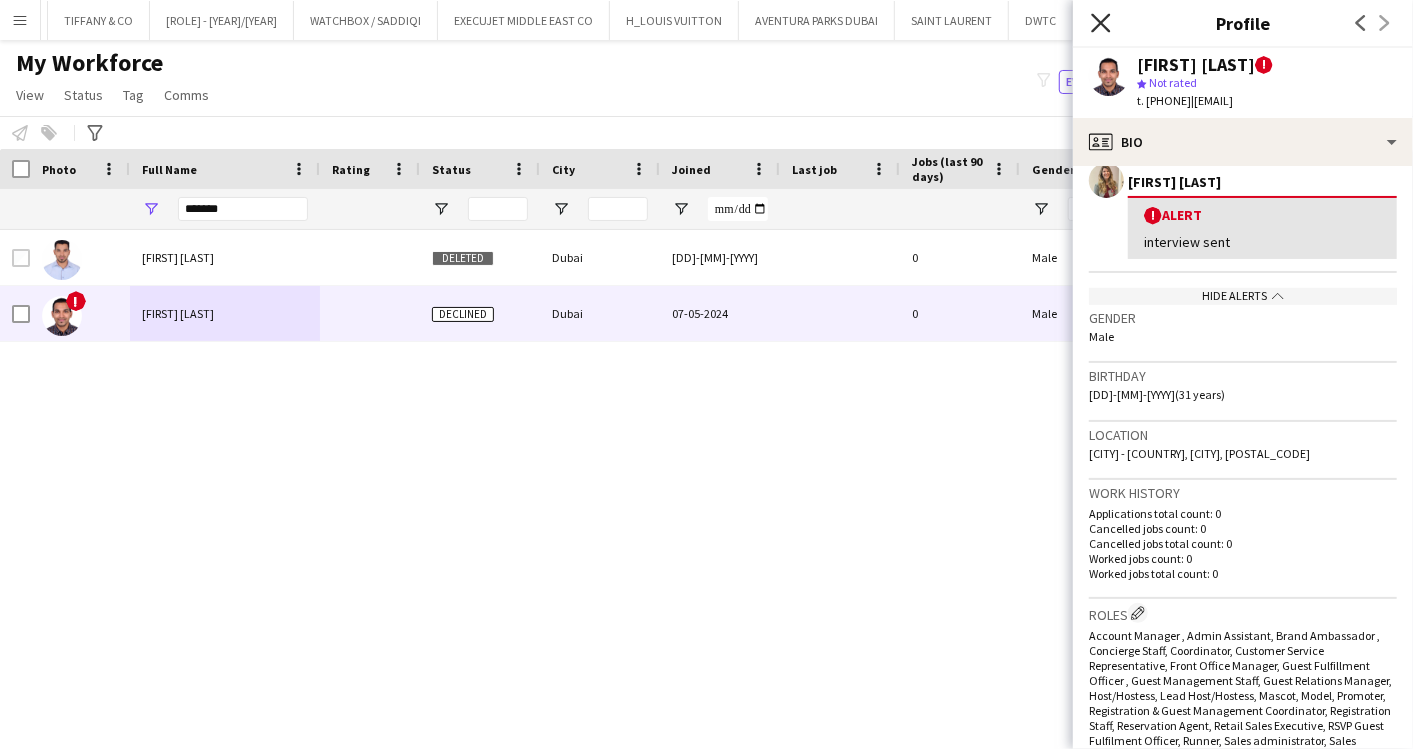 click 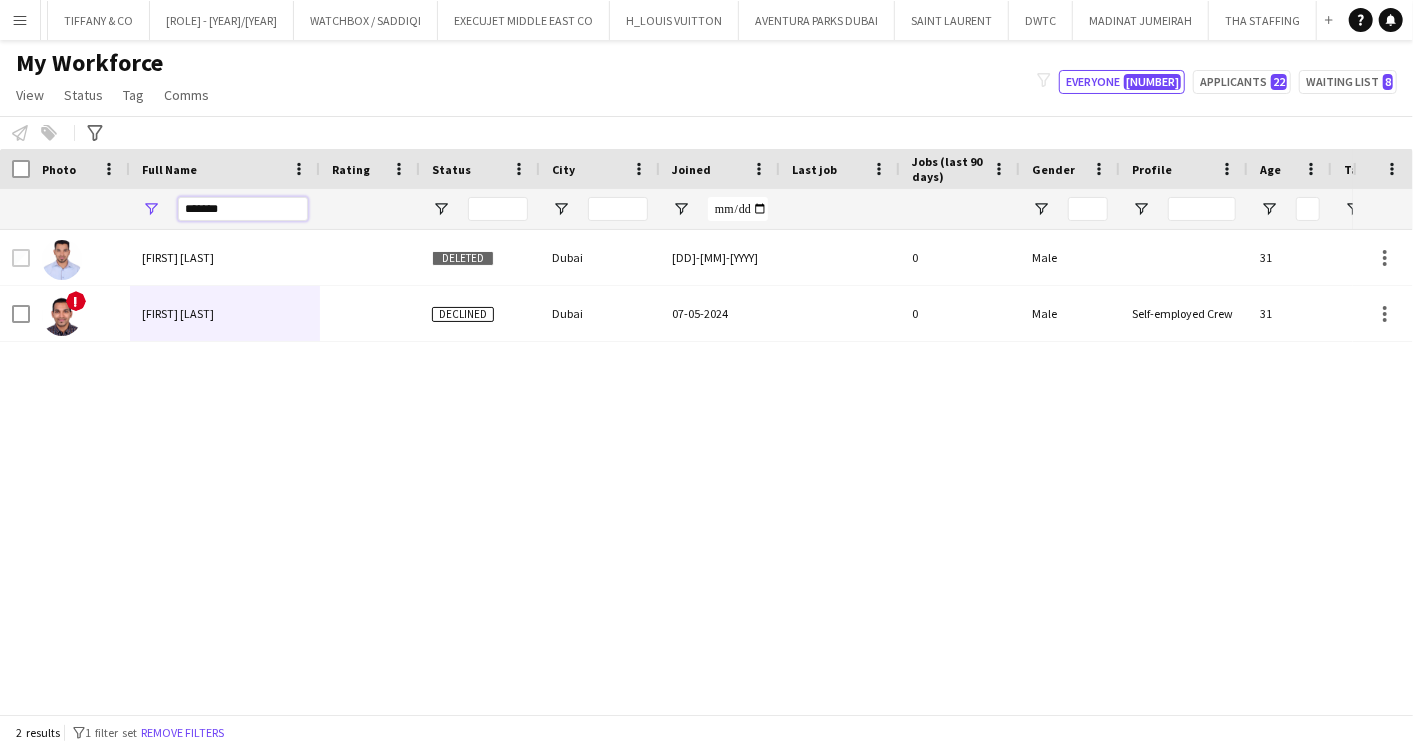 drag, startPoint x: 257, startPoint y: 208, endPoint x: 134, endPoint y: 200, distance: 123.25989 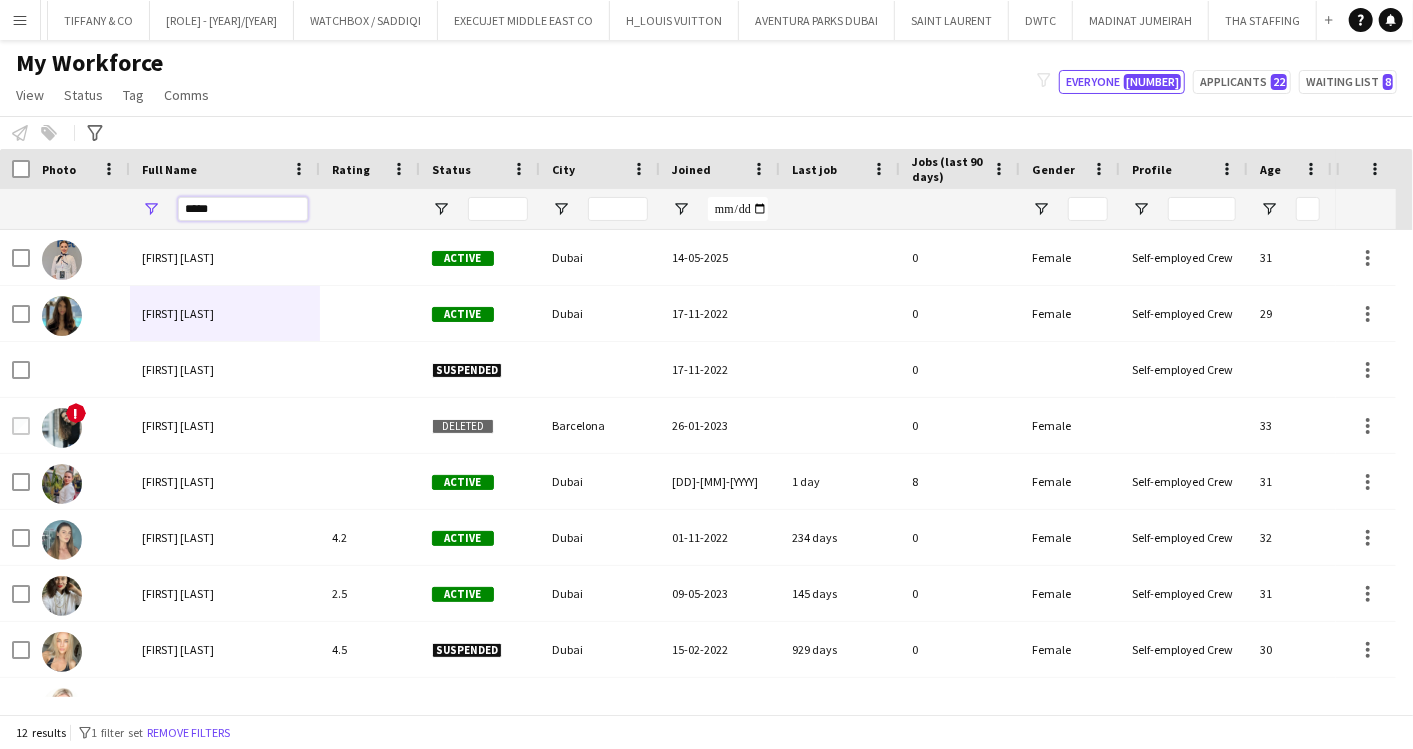 type on "*****" 